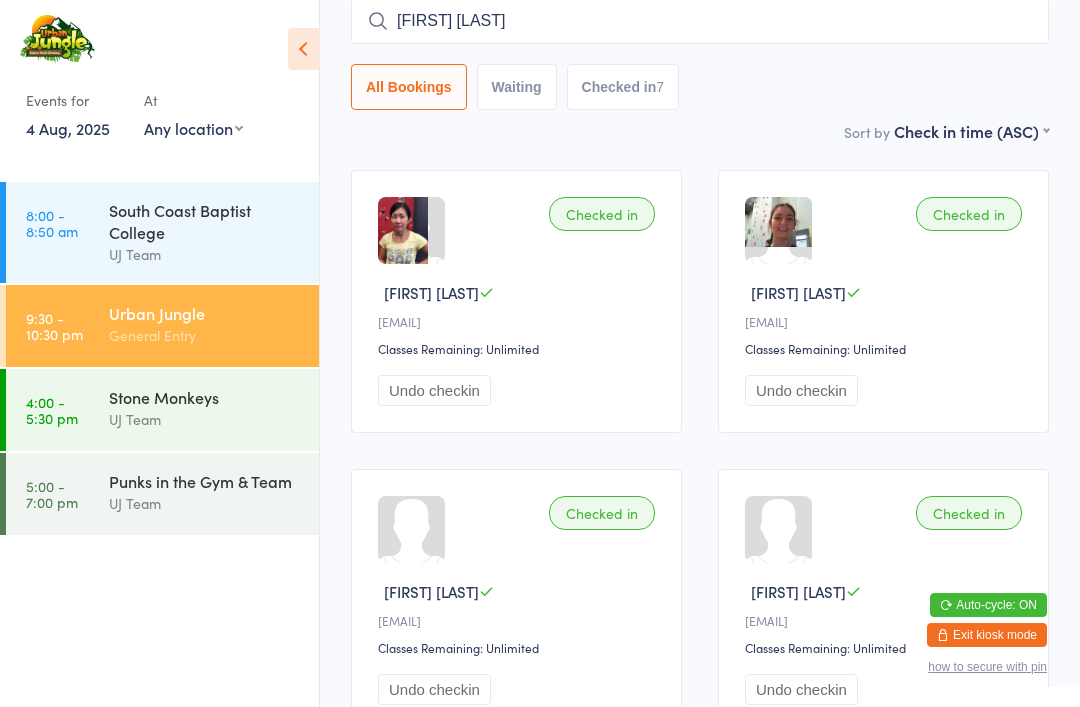 scroll, scrollTop: 0, scrollLeft: 0, axis: both 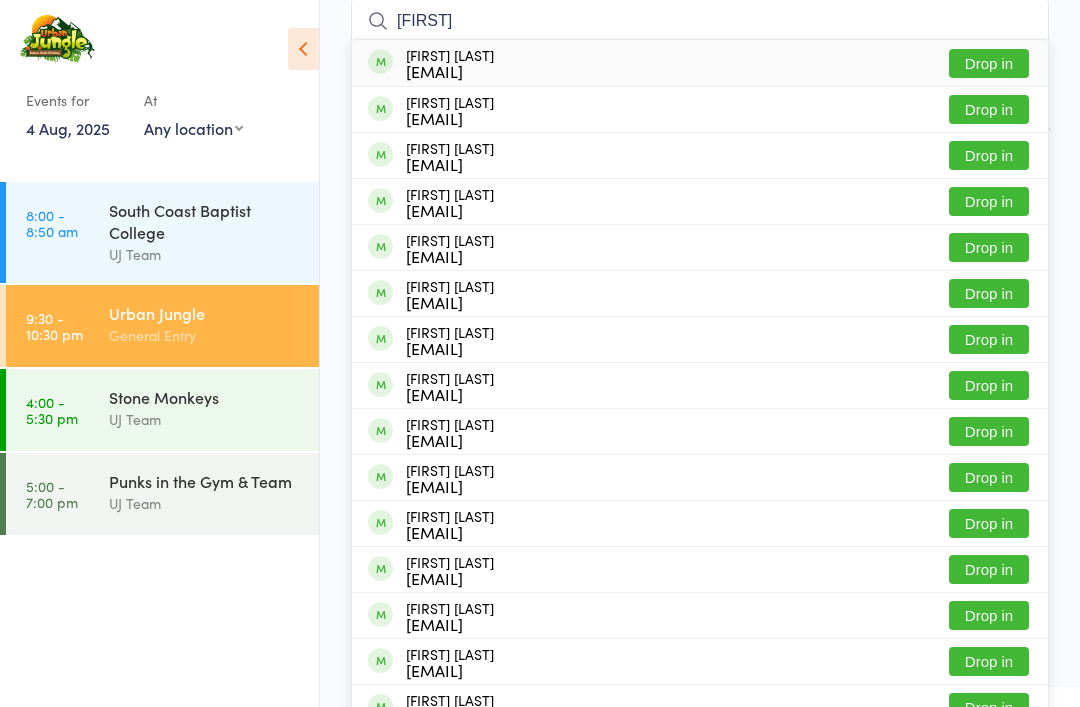 type on "[FIRST]" 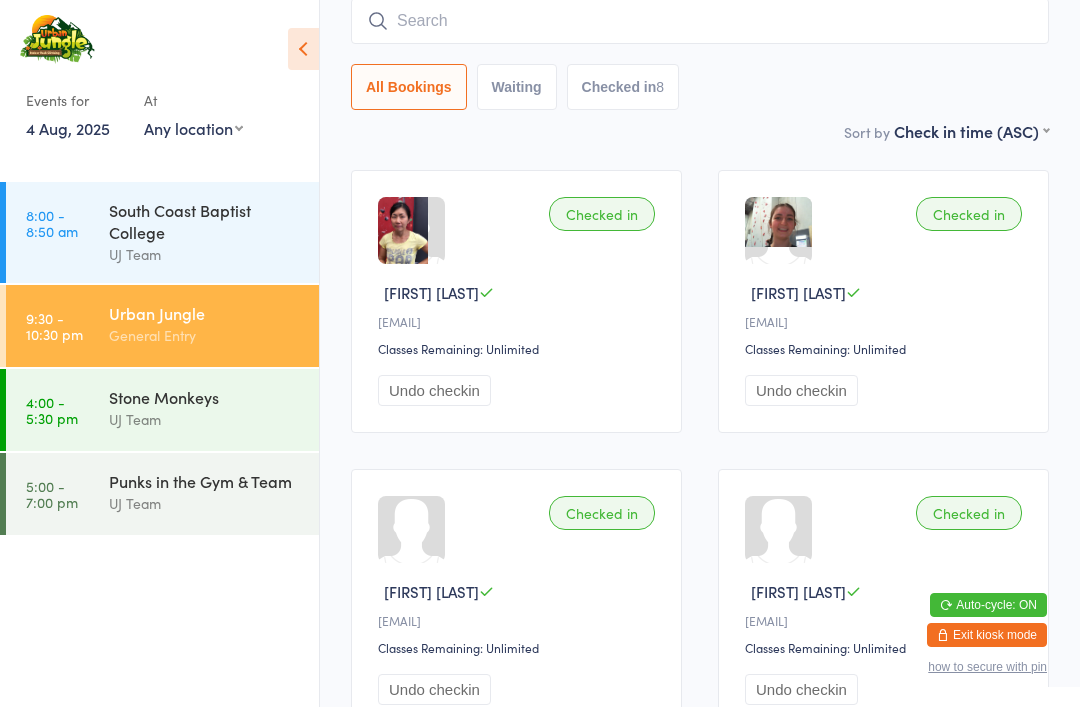 click at bounding box center (700, 21) 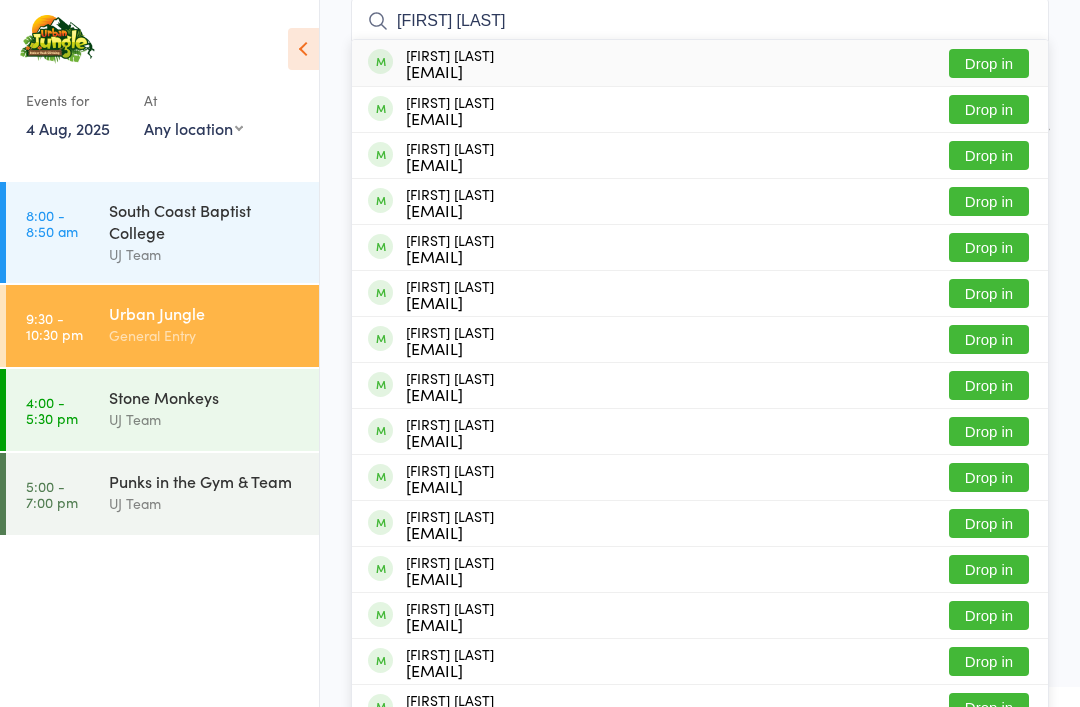 type on "[FIRST] [LAST]" 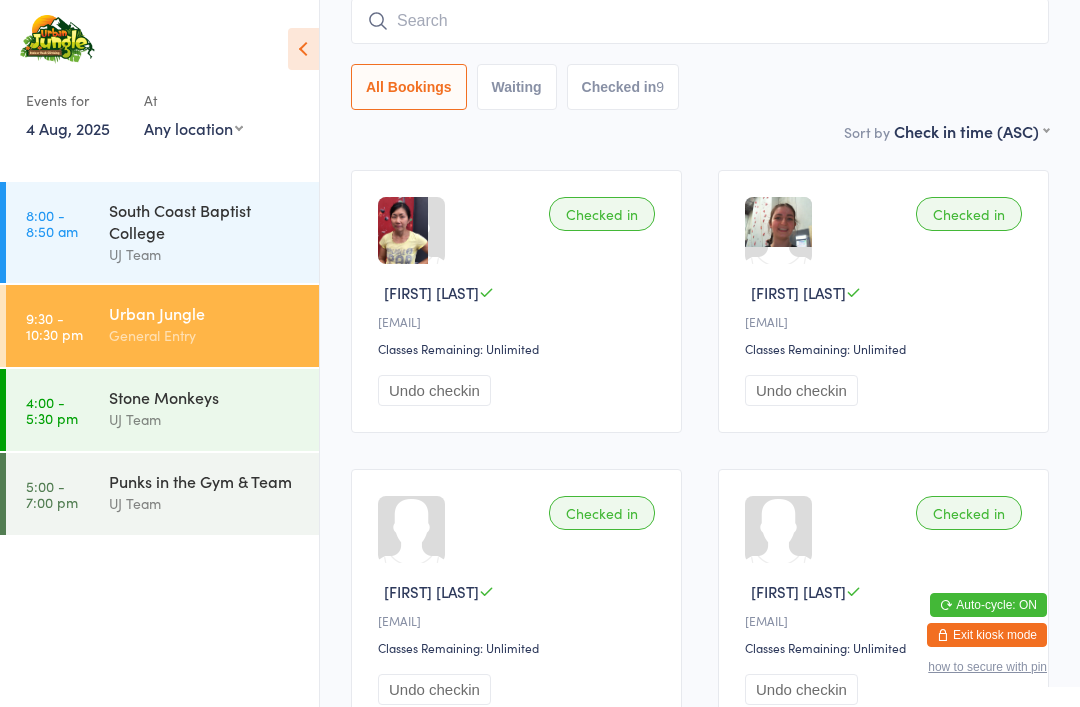 click at bounding box center (700, 21) 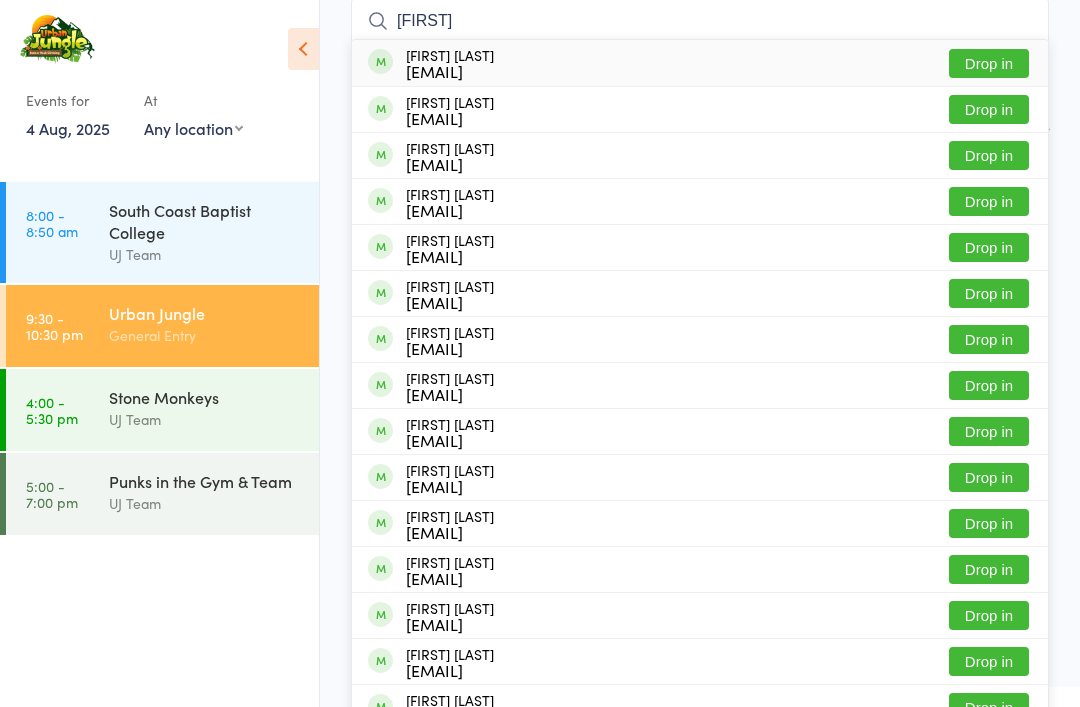 type on "[FIRST]" 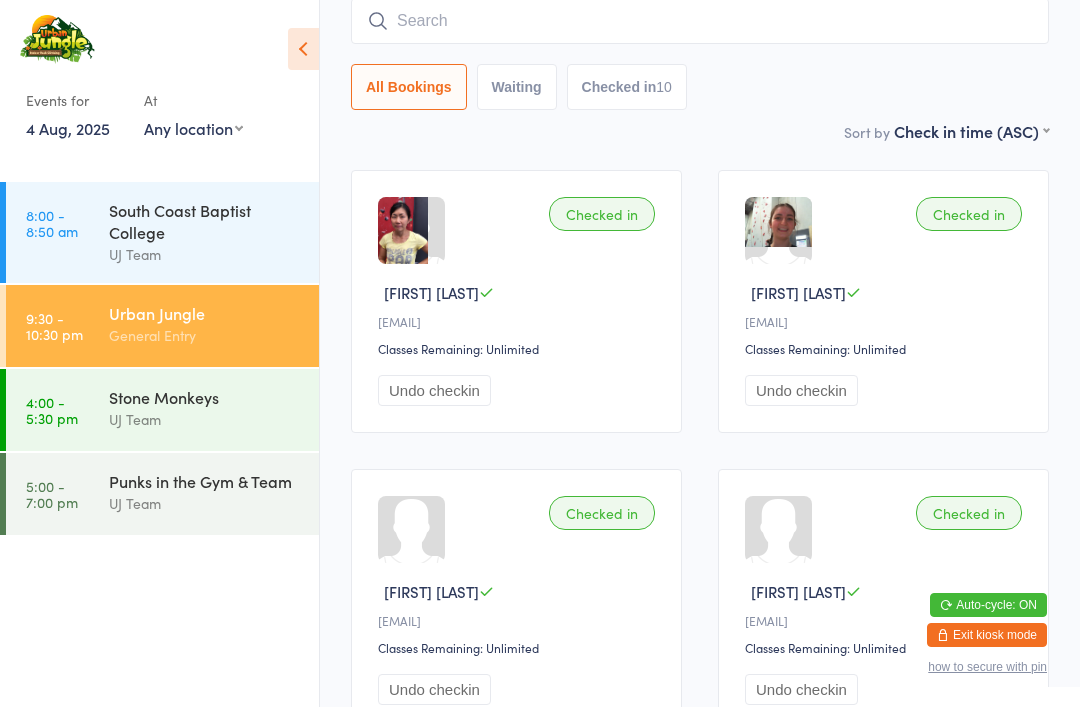 click on "Urban Jungle" at bounding box center [205, 313] 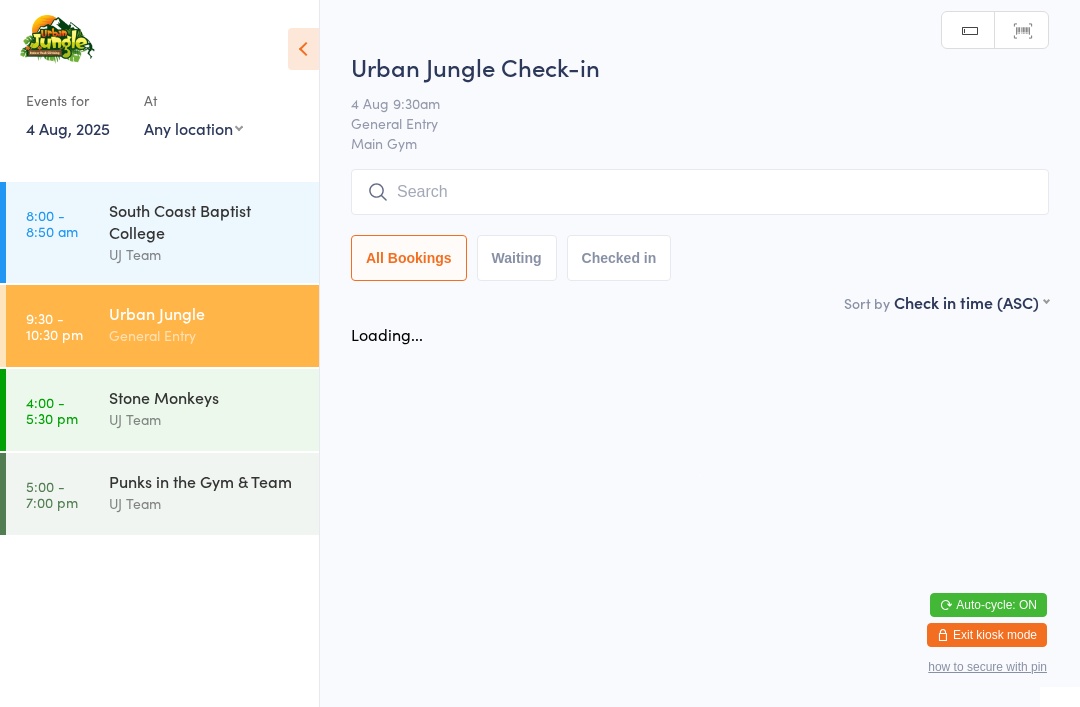 click at bounding box center (700, 192) 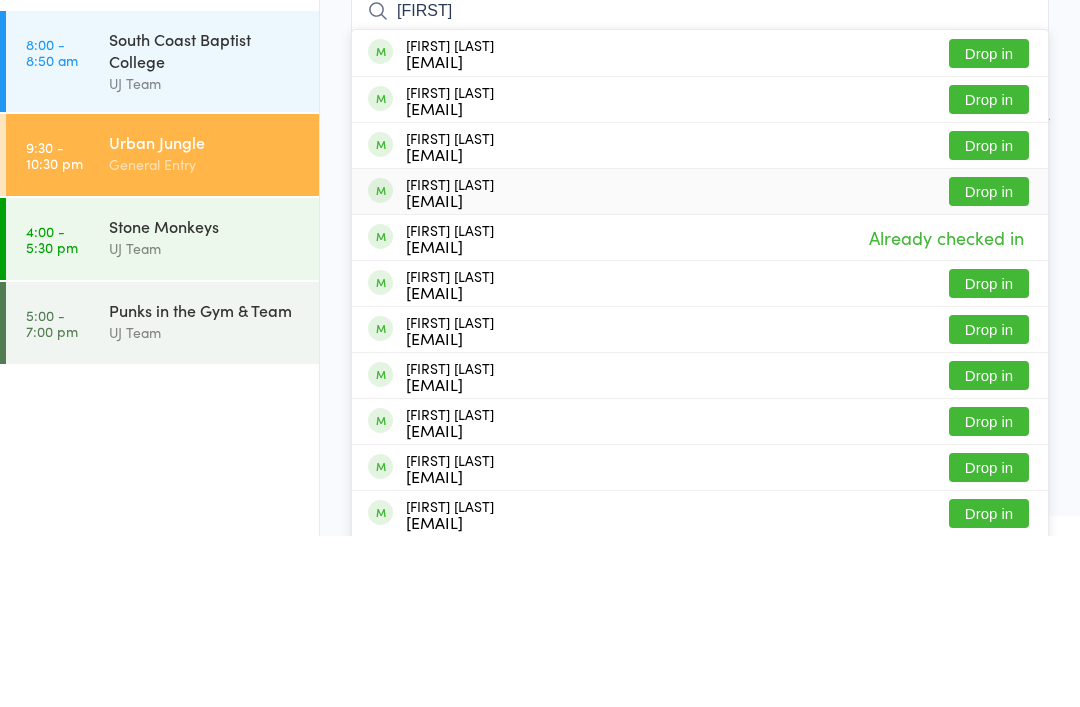 type on "[FIRST]" 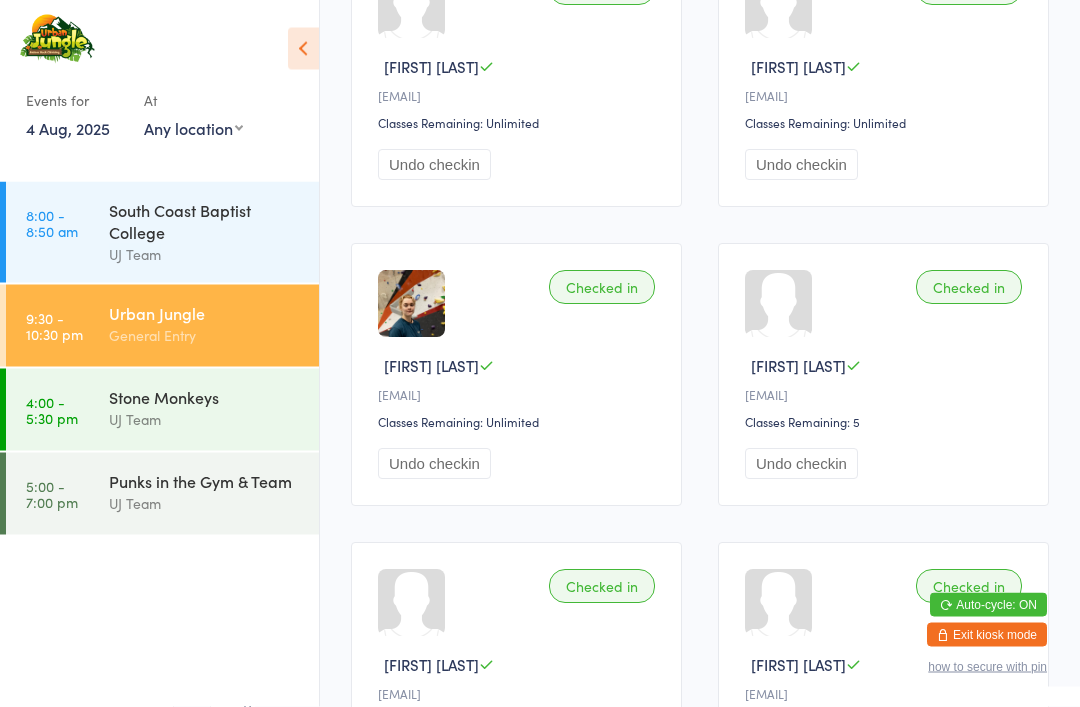 scroll, scrollTop: 689, scrollLeft: 0, axis: vertical 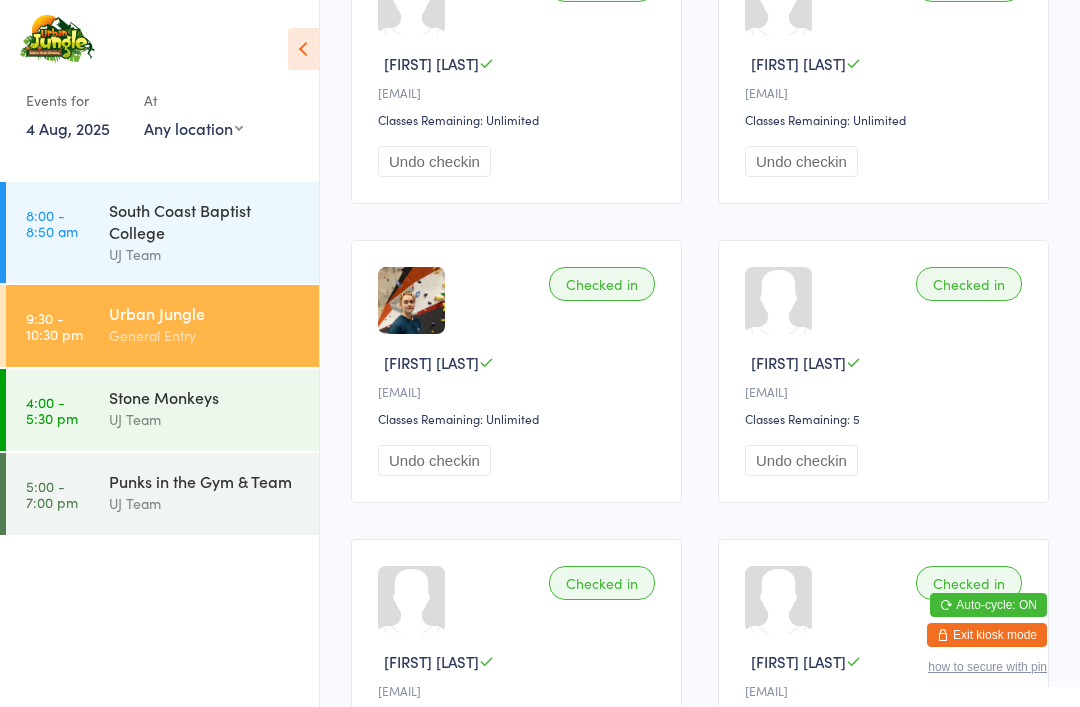 click on "General Entry" at bounding box center [205, 335] 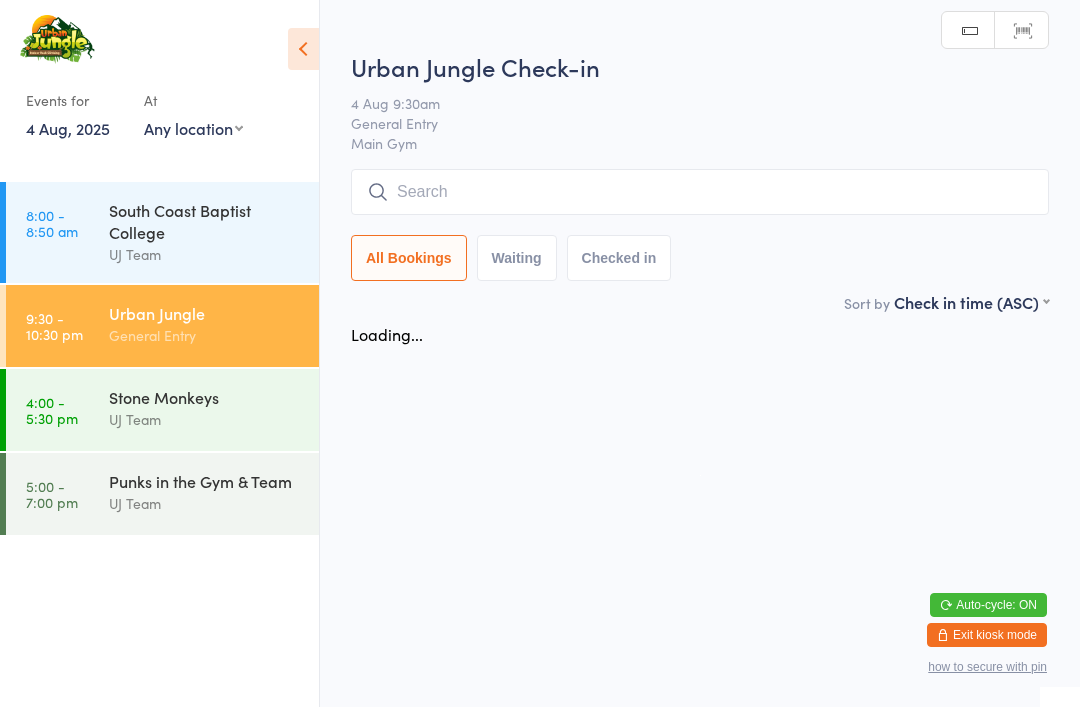 scroll, scrollTop: 0, scrollLeft: 0, axis: both 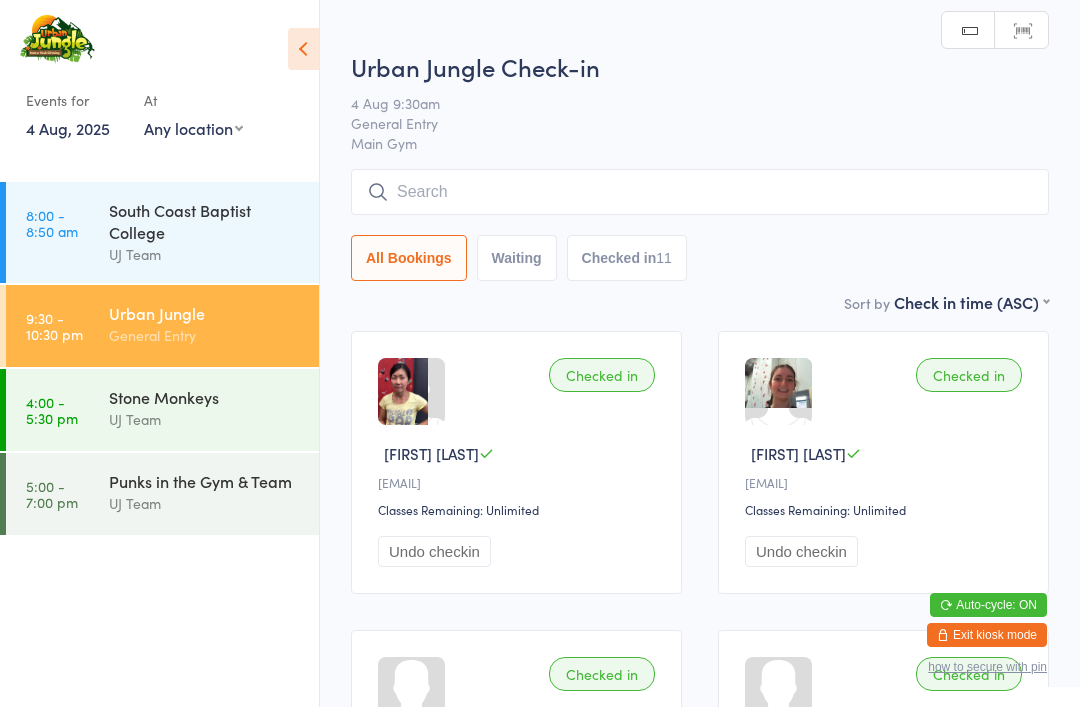 click at bounding box center [700, 192] 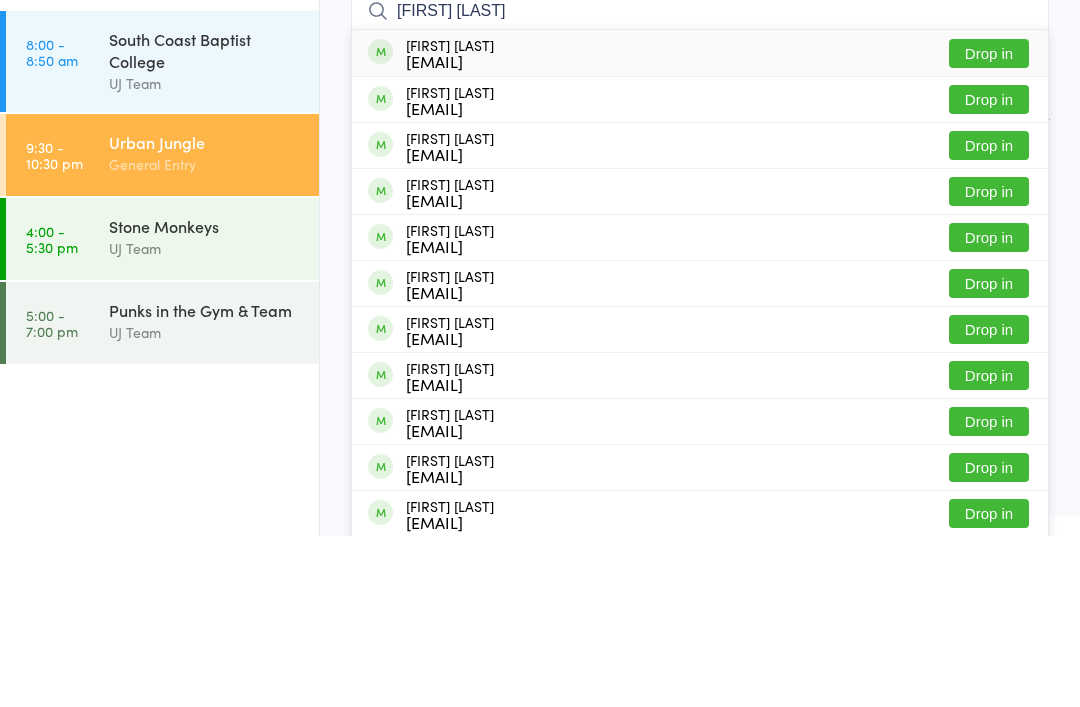 type on "[FIRST] [LAST]" 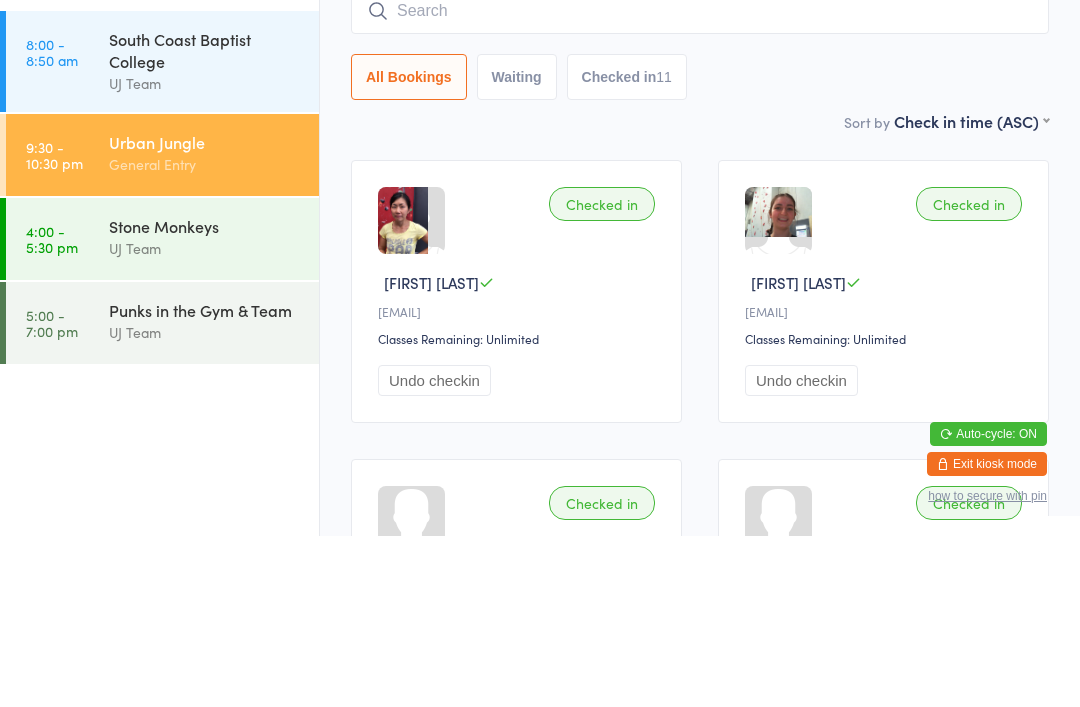 scroll, scrollTop: 171, scrollLeft: 0, axis: vertical 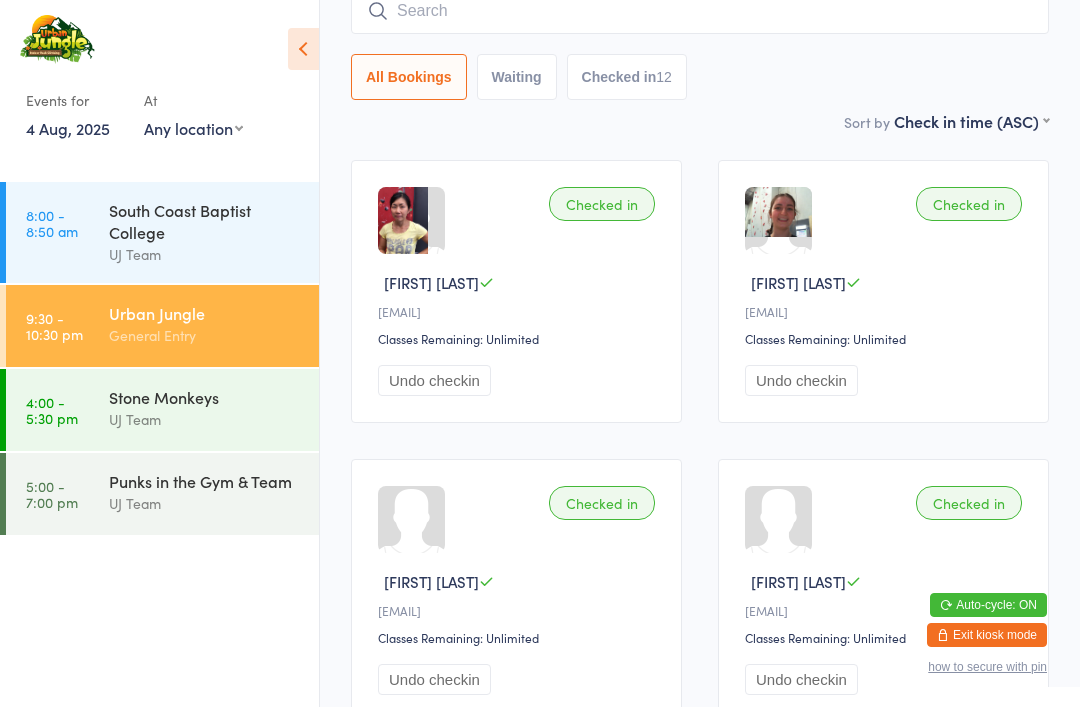click at bounding box center [700, 11] 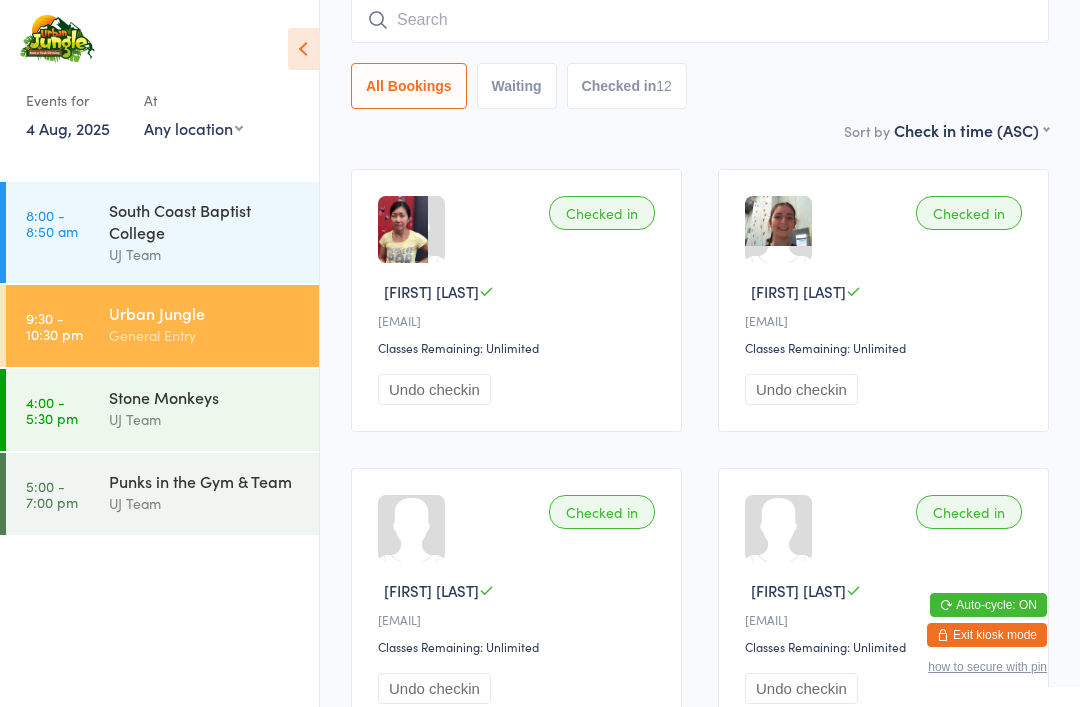 scroll, scrollTop: 161, scrollLeft: 0, axis: vertical 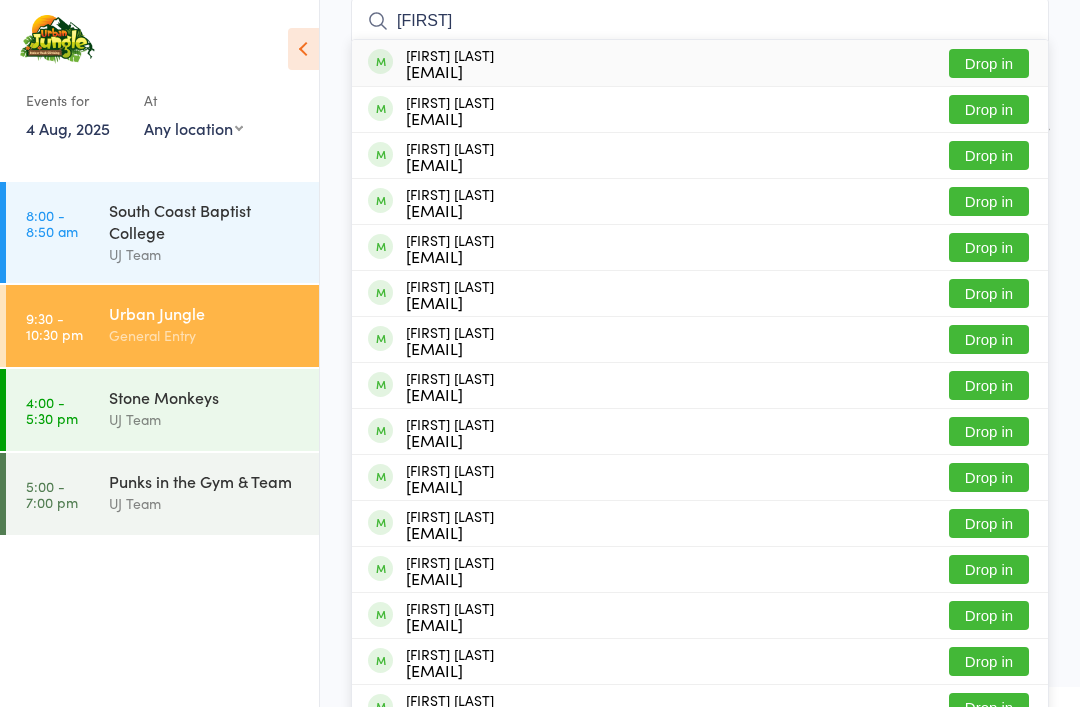 type on "[FIRST]" 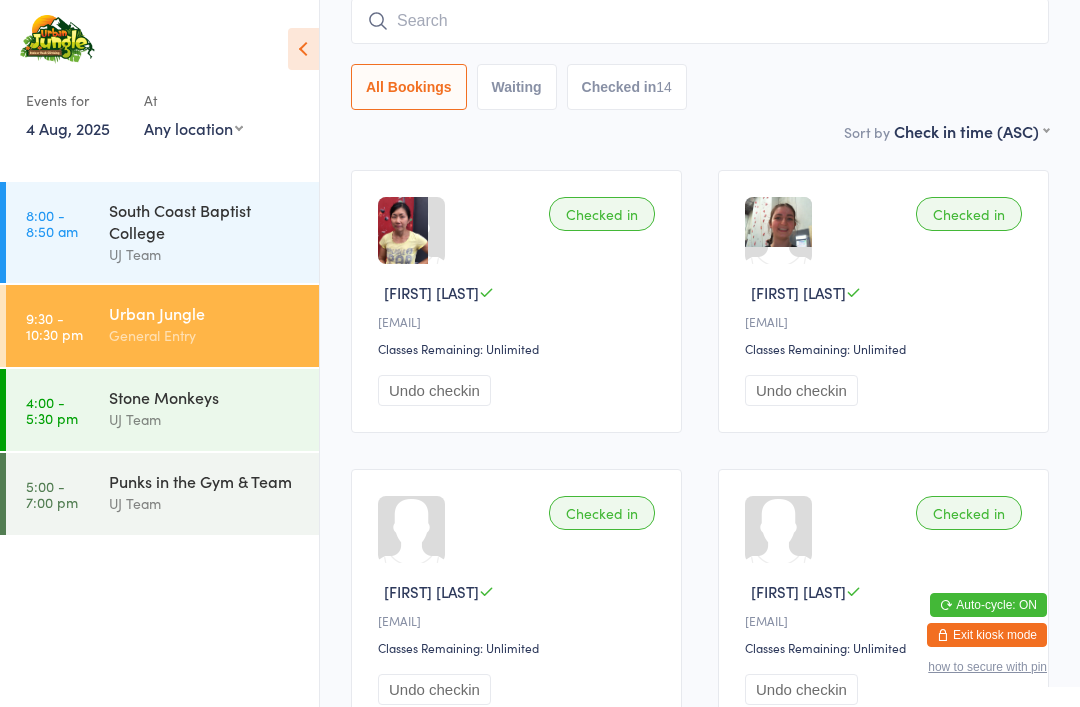 click on "4:00 - 5:30 pm Stone Monkeys UJ Team" at bounding box center [162, 410] 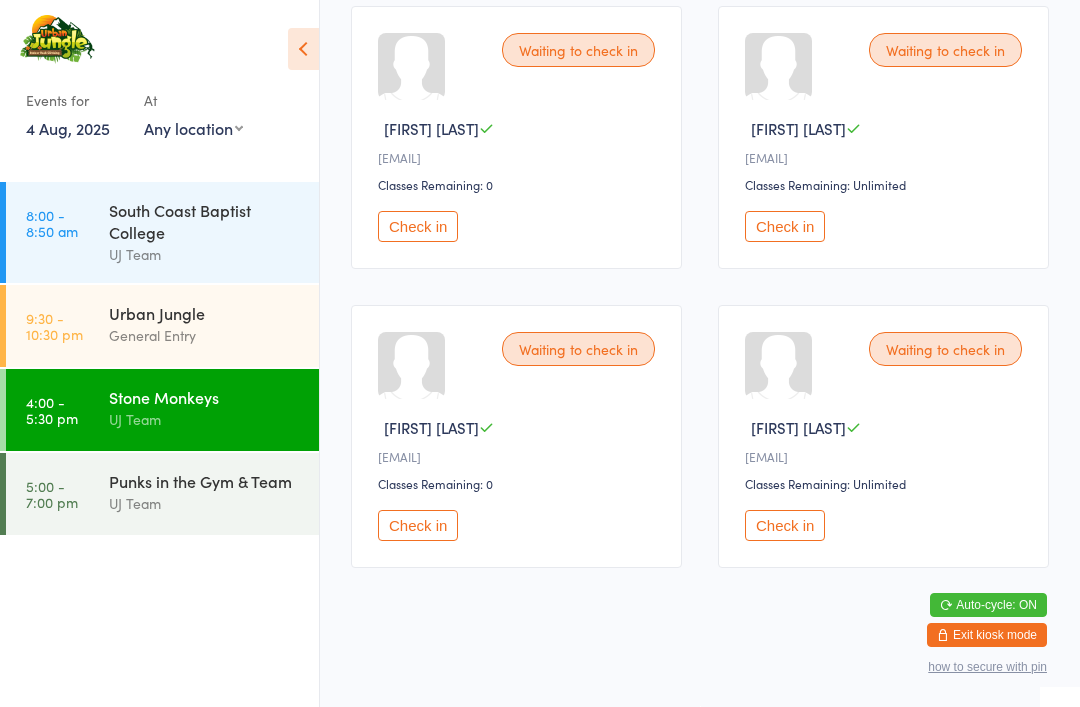 scroll, scrollTop: 2170, scrollLeft: 0, axis: vertical 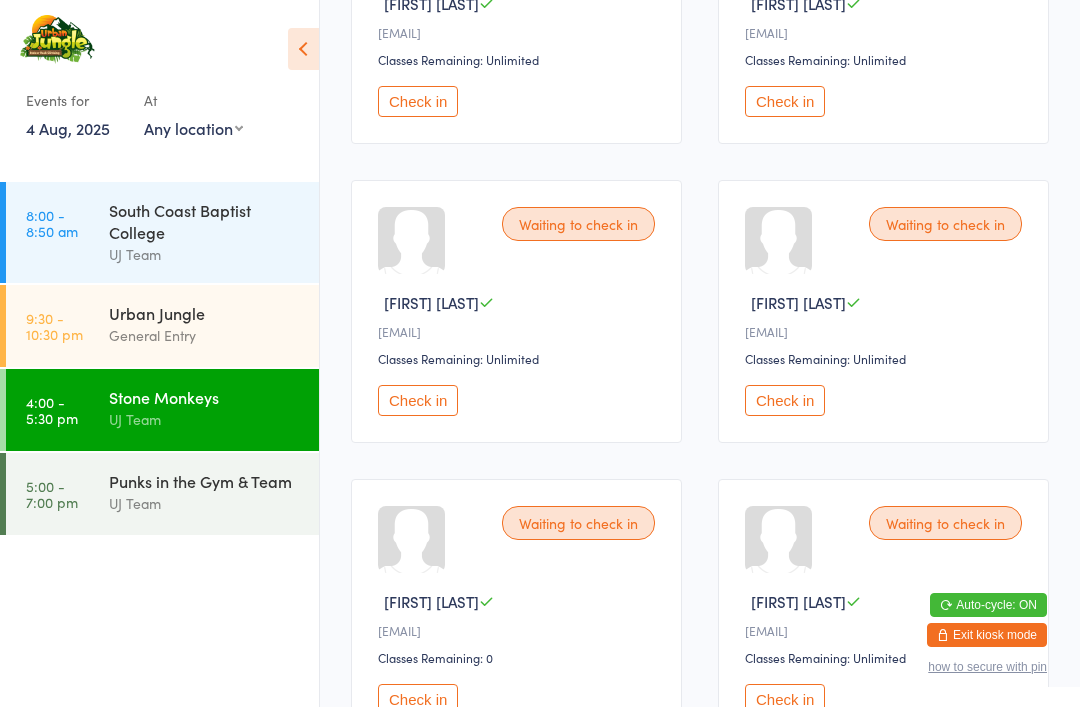 click on "Check in" at bounding box center (785, 400) 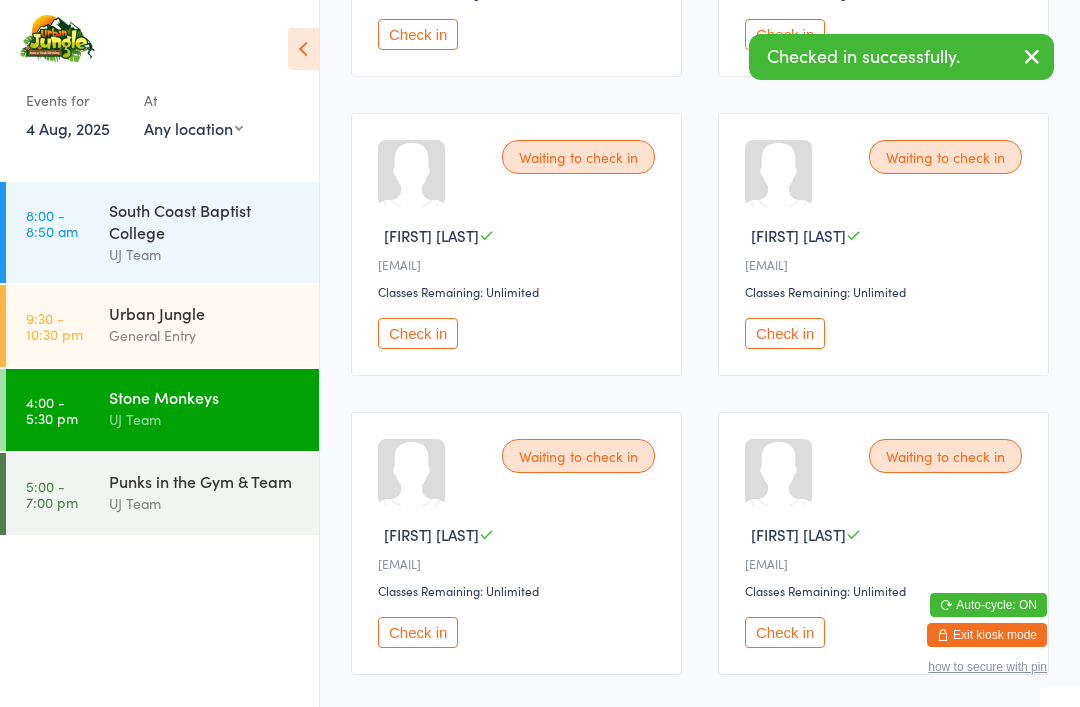 scroll, scrollTop: 1113, scrollLeft: 0, axis: vertical 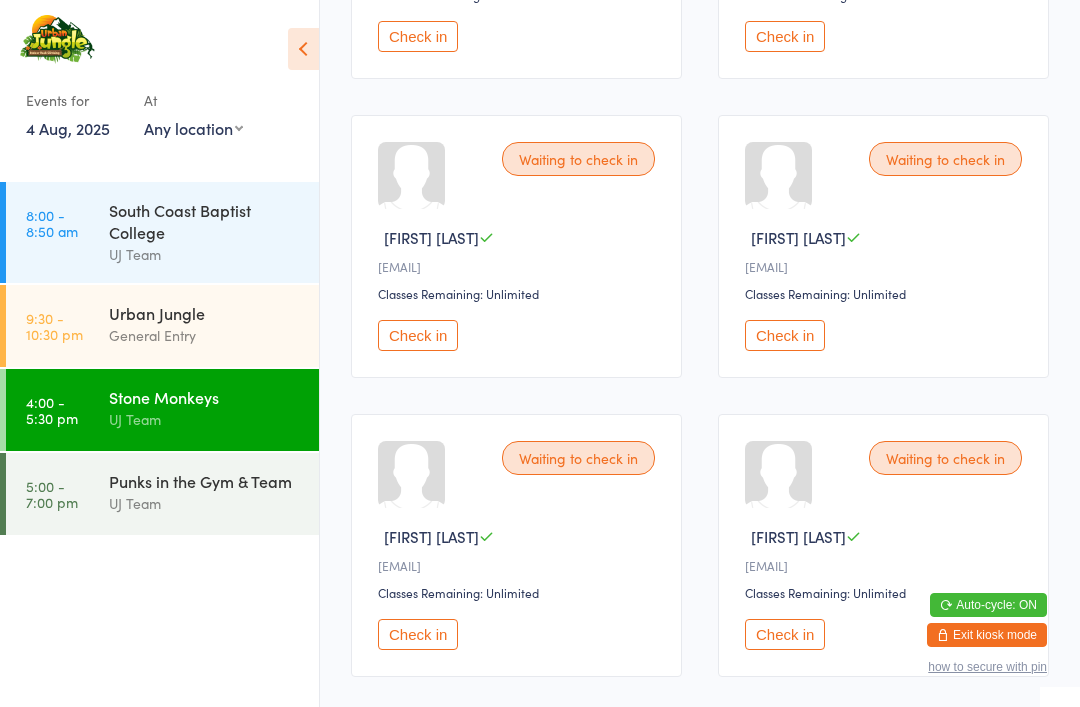 click on "Stone Monkeys" at bounding box center (205, 397) 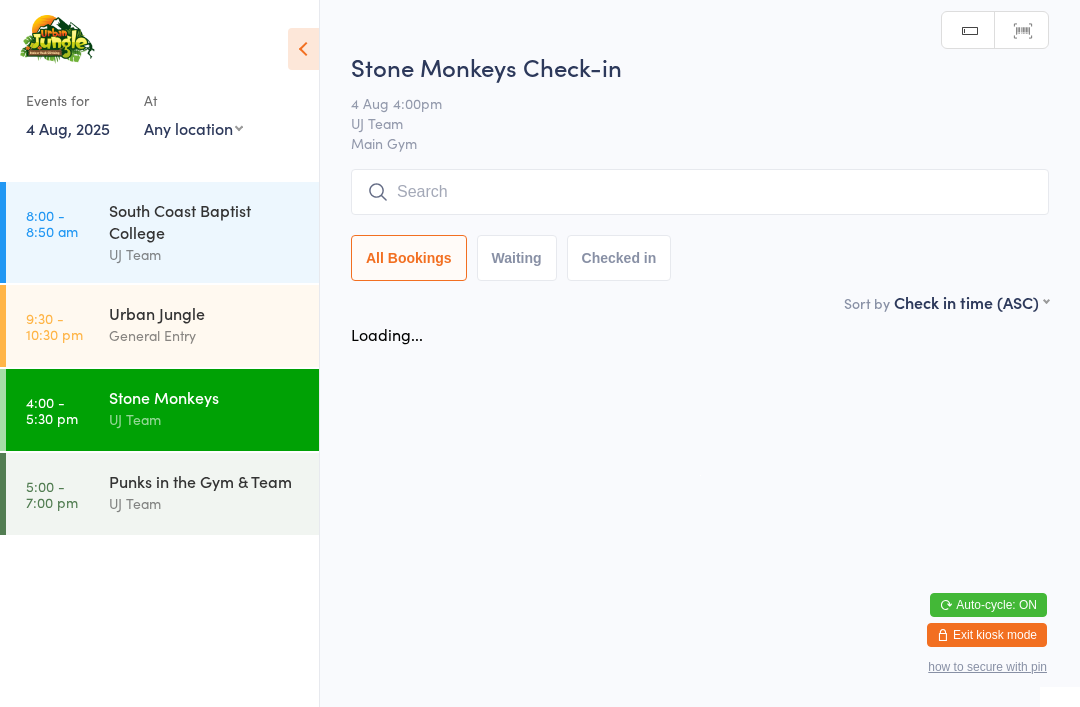 scroll, scrollTop: 0, scrollLeft: 0, axis: both 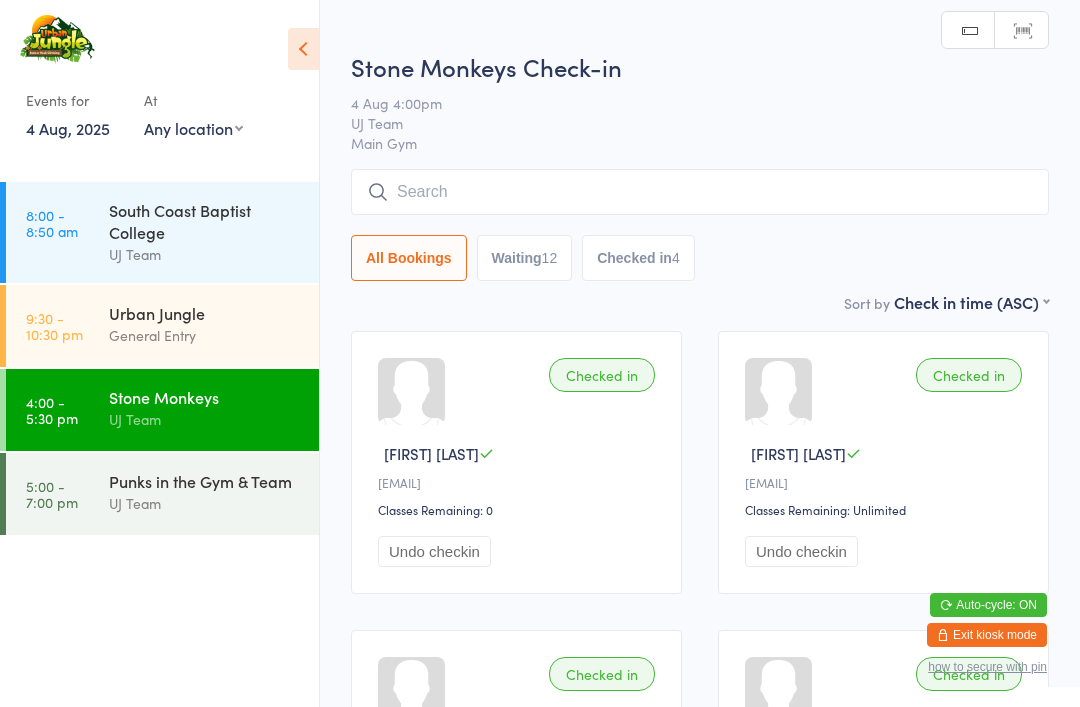 click at bounding box center [700, 192] 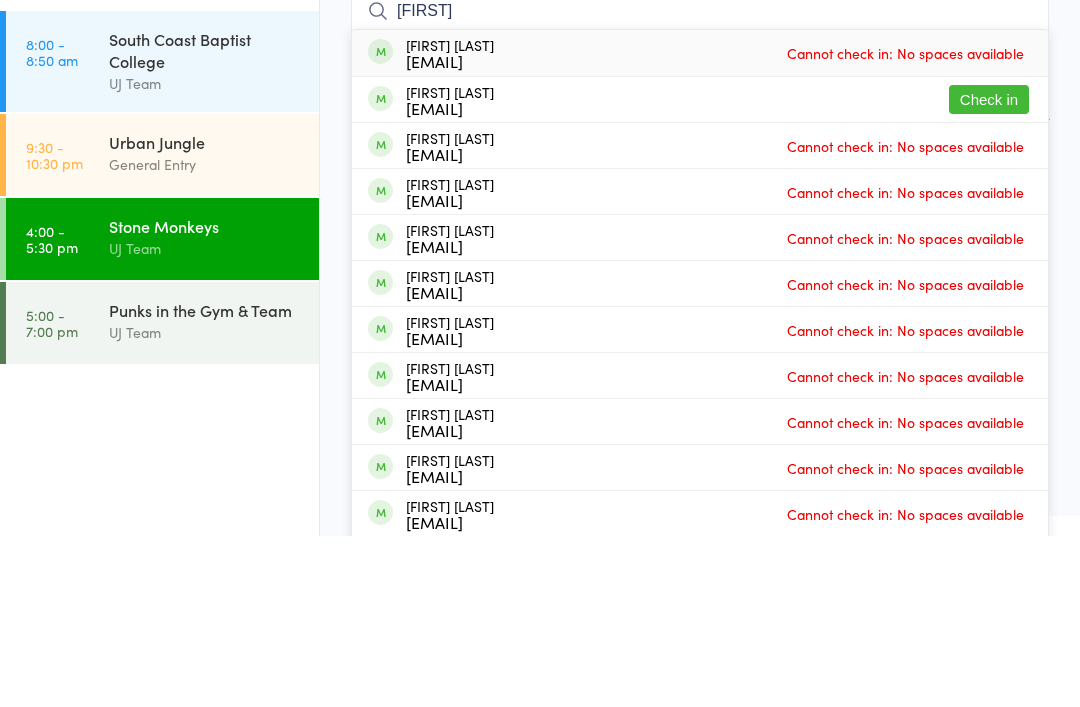 type on "[FIRST]" 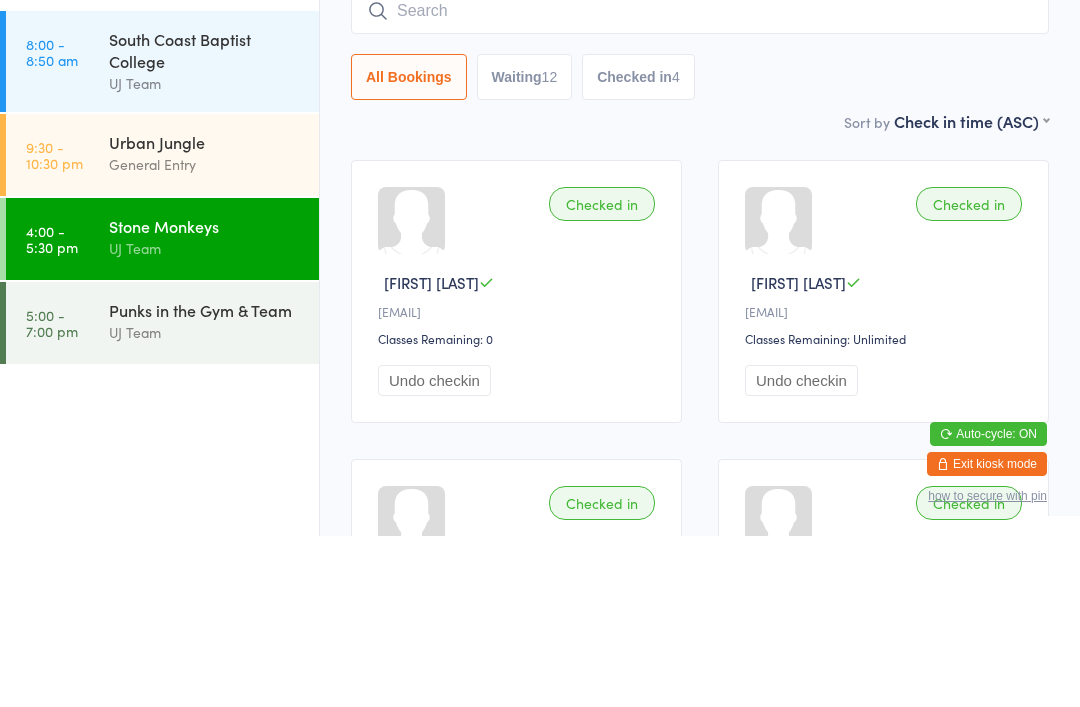 scroll, scrollTop: 171, scrollLeft: 0, axis: vertical 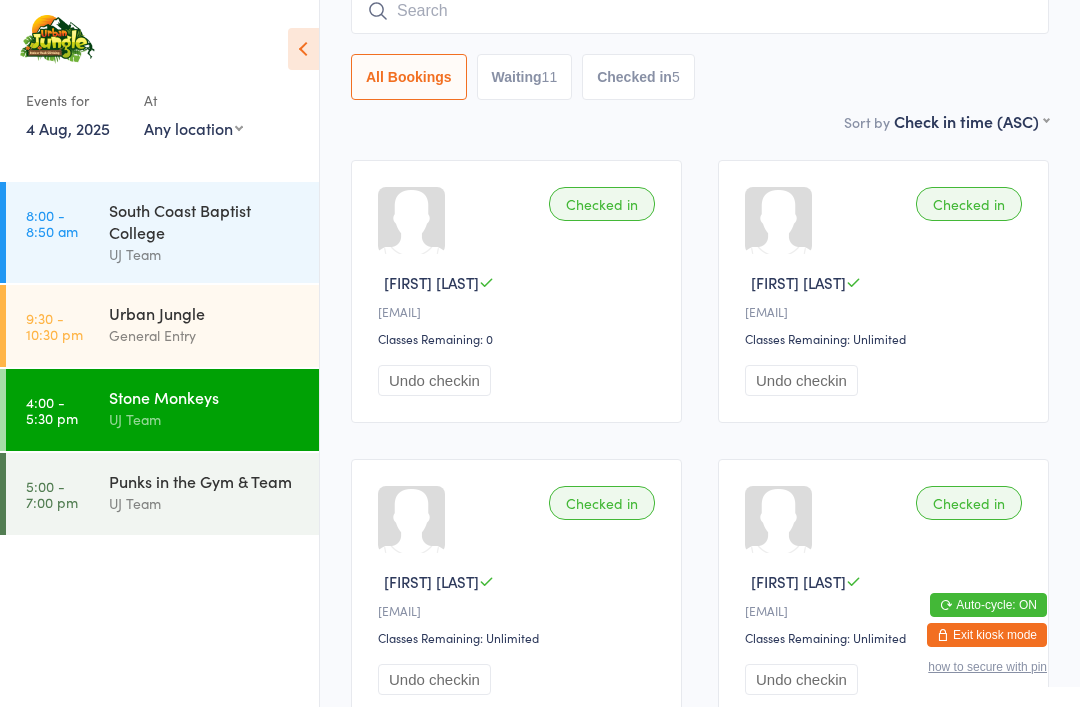 click on "Checked in  5" at bounding box center [638, 77] 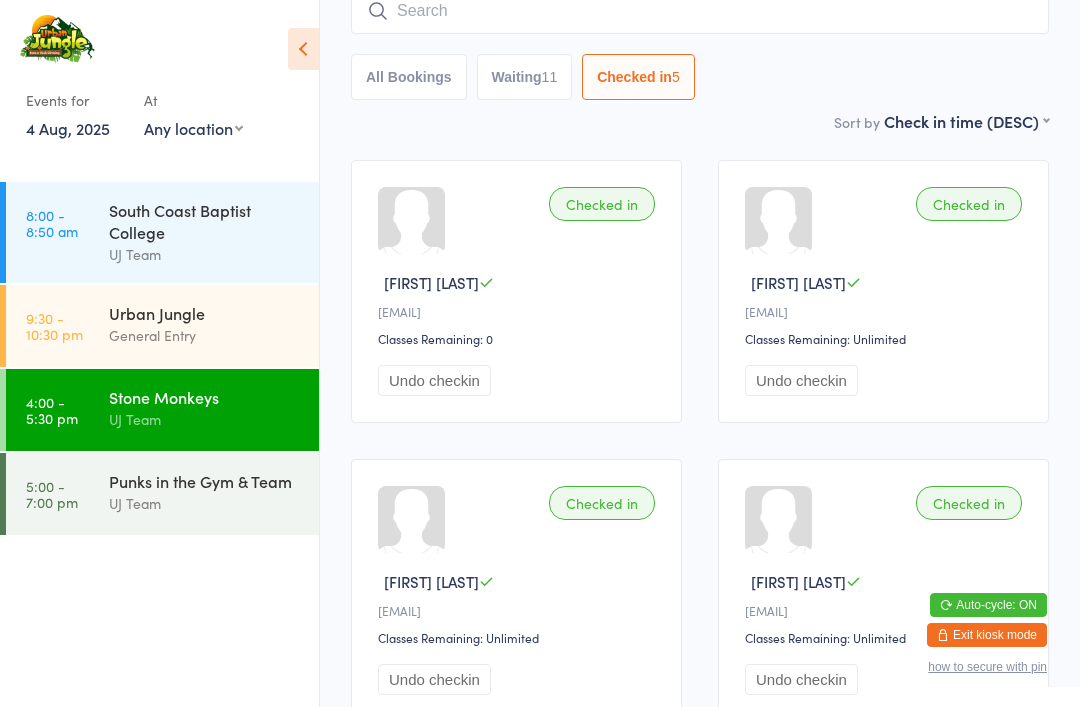 select on "5" 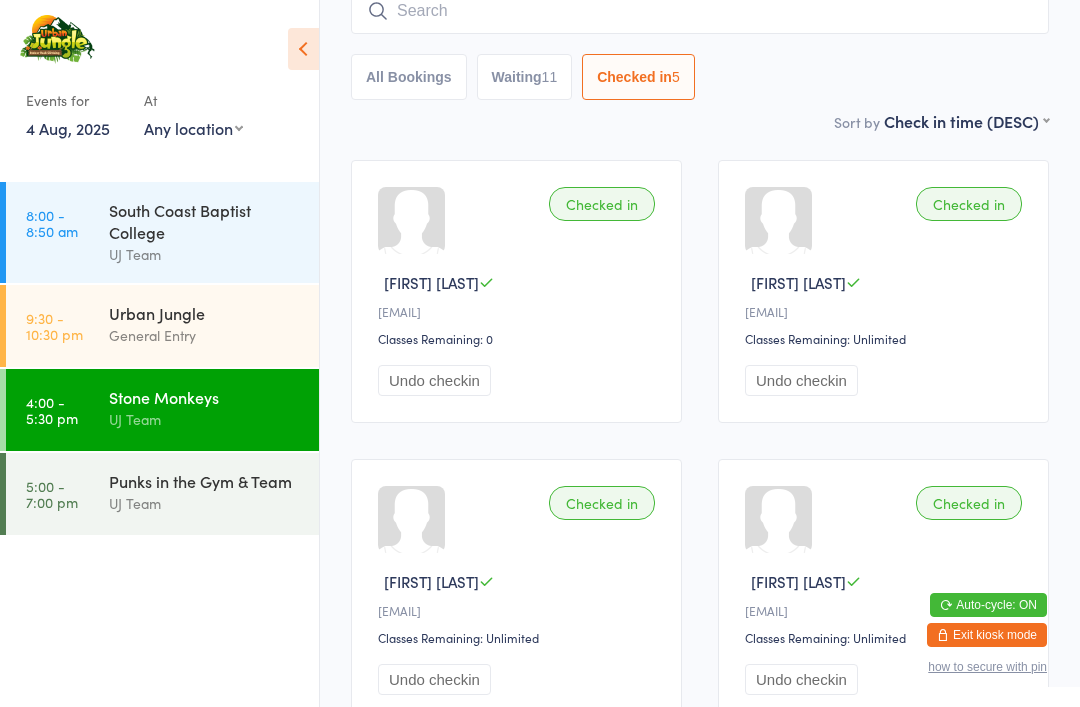 click at bounding box center (700, 11) 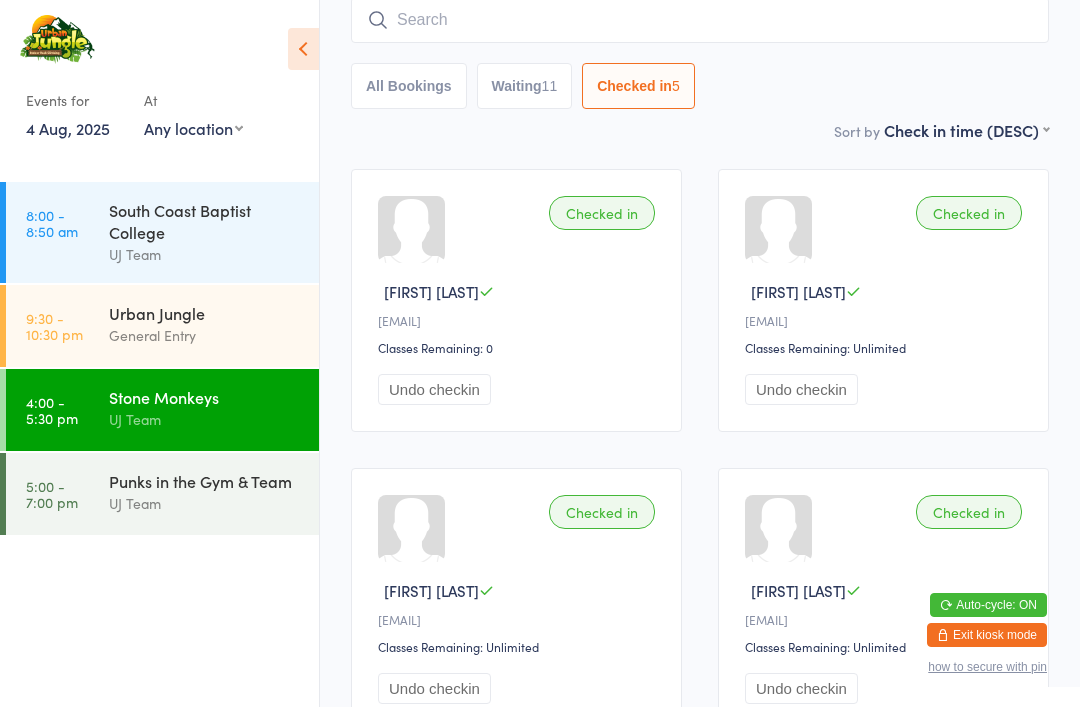 scroll, scrollTop: 161, scrollLeft: 0, axis: vertical 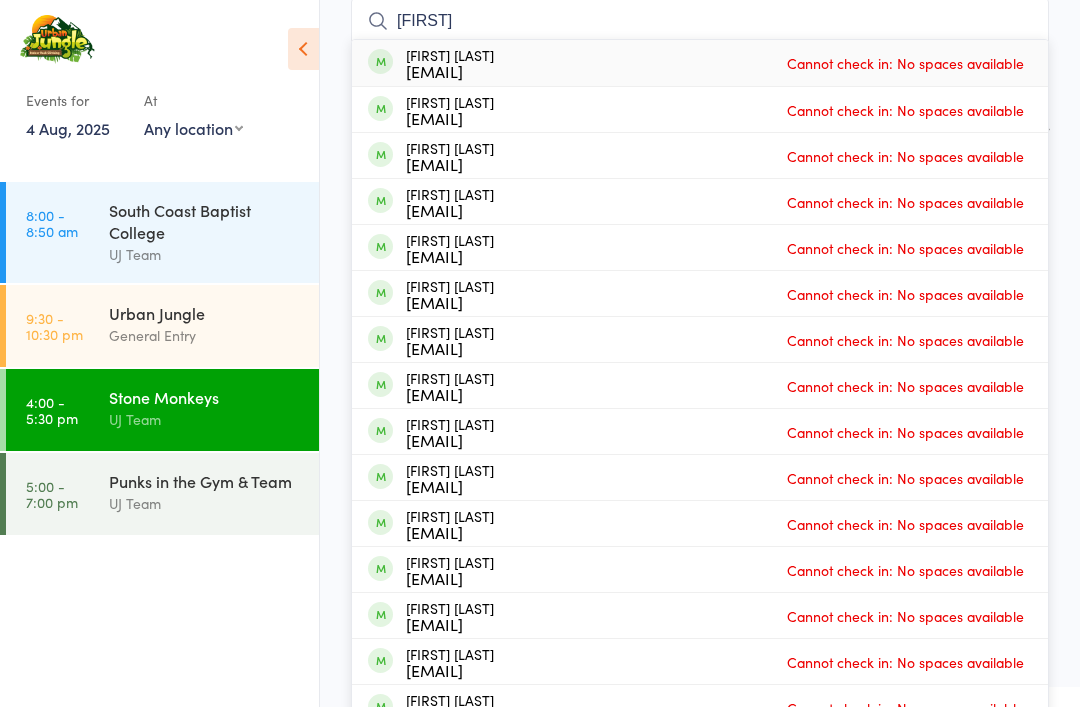type on "[FIRST]" 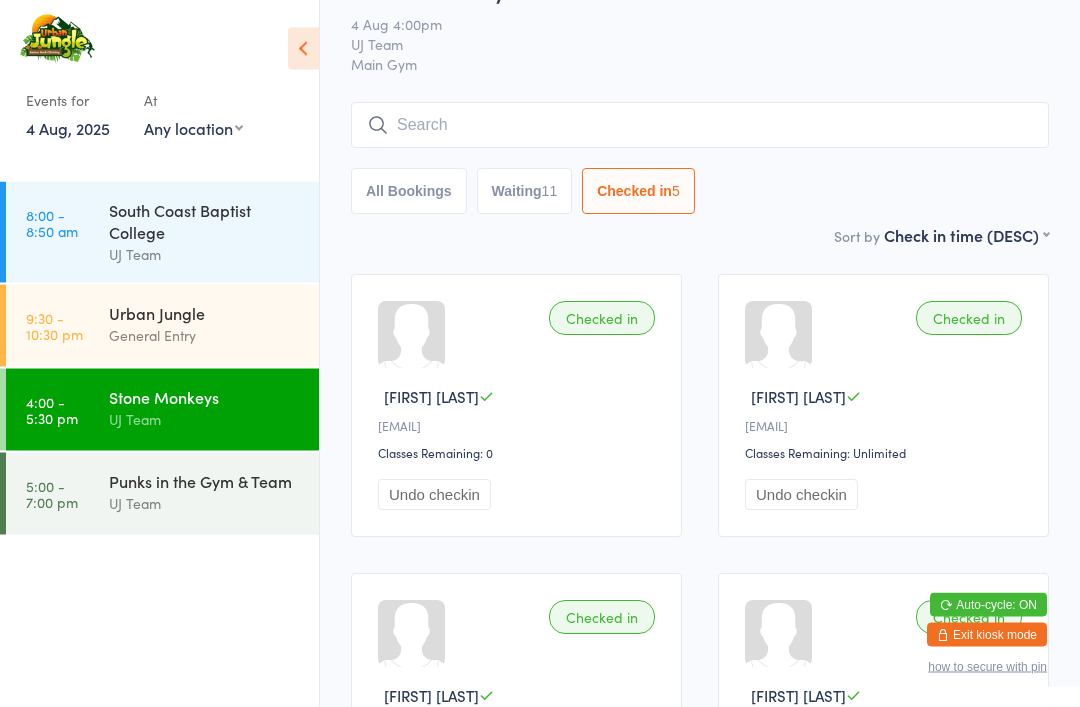 scroll, scrollTop: 0, scrollLeft: 0, axis: both 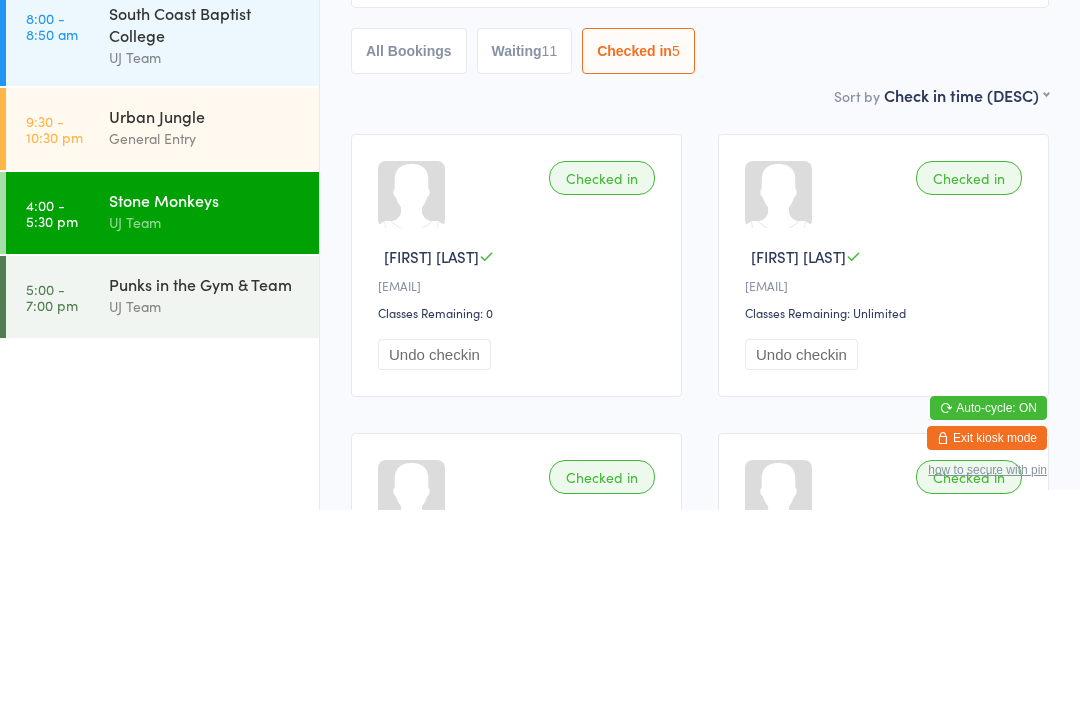click on "Urban Jungle" at bounding box center (205, 313) 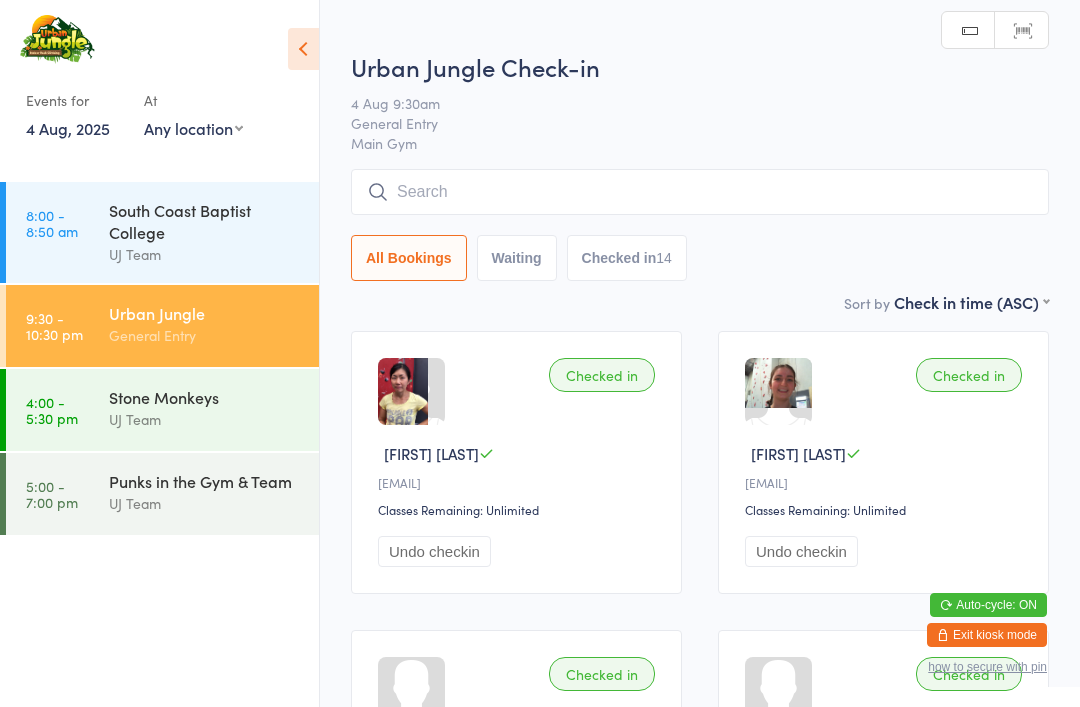 click at bounding box center (700, 192) 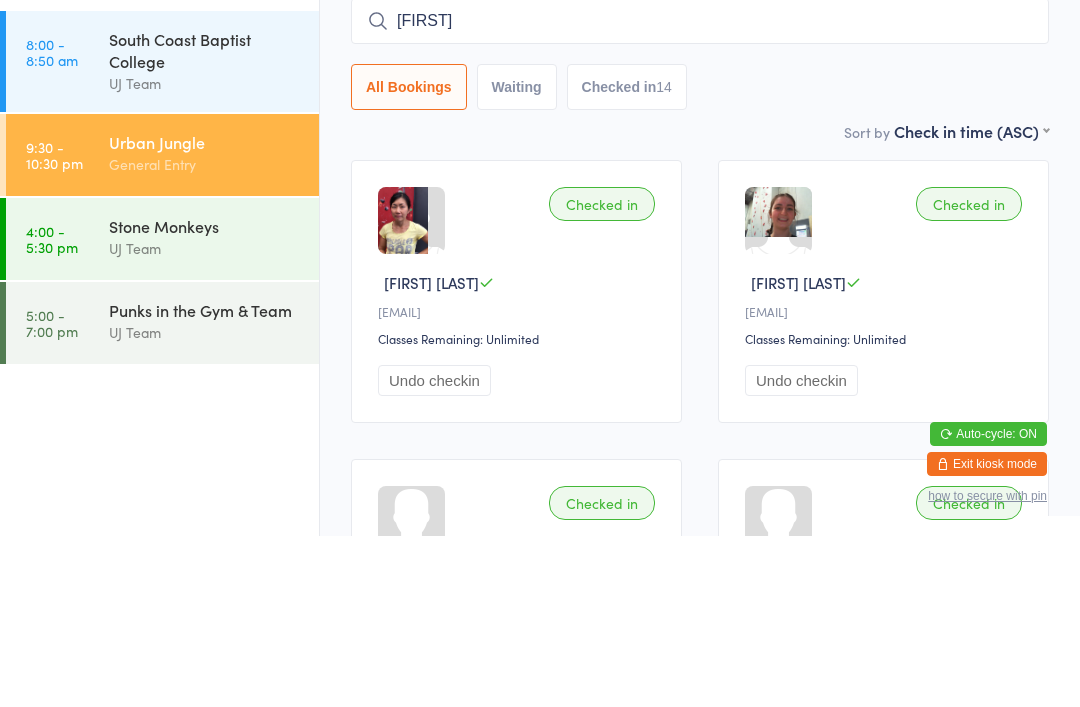 type on "[FIRST]" 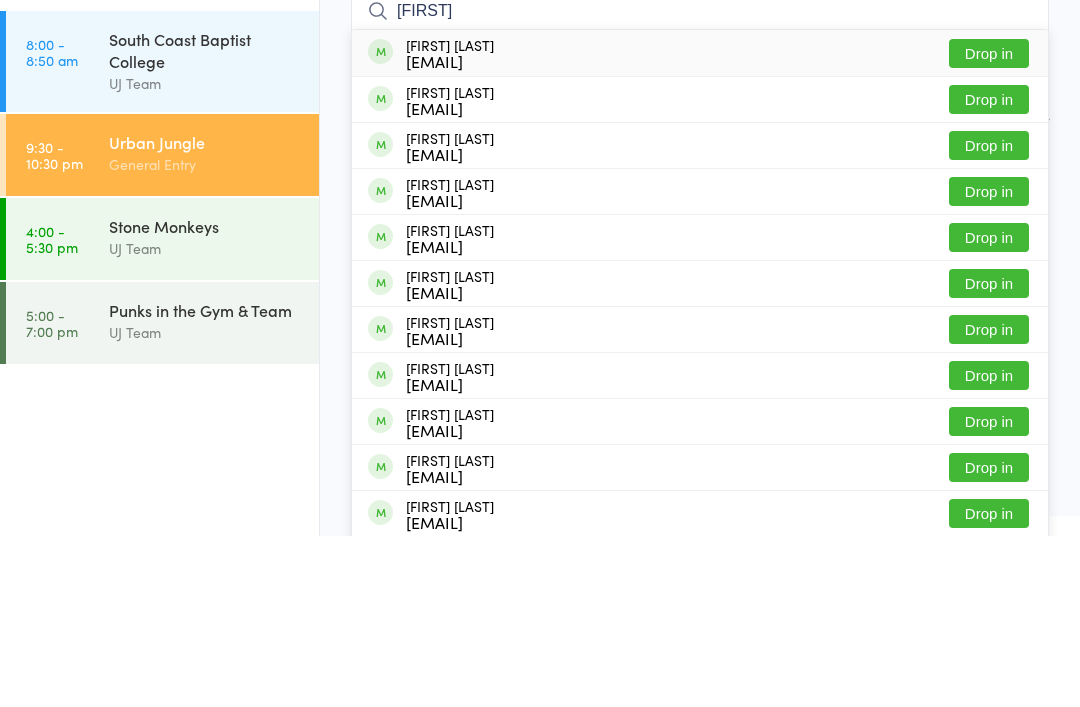 click on "Drop in" at bounding box center [989, 224] 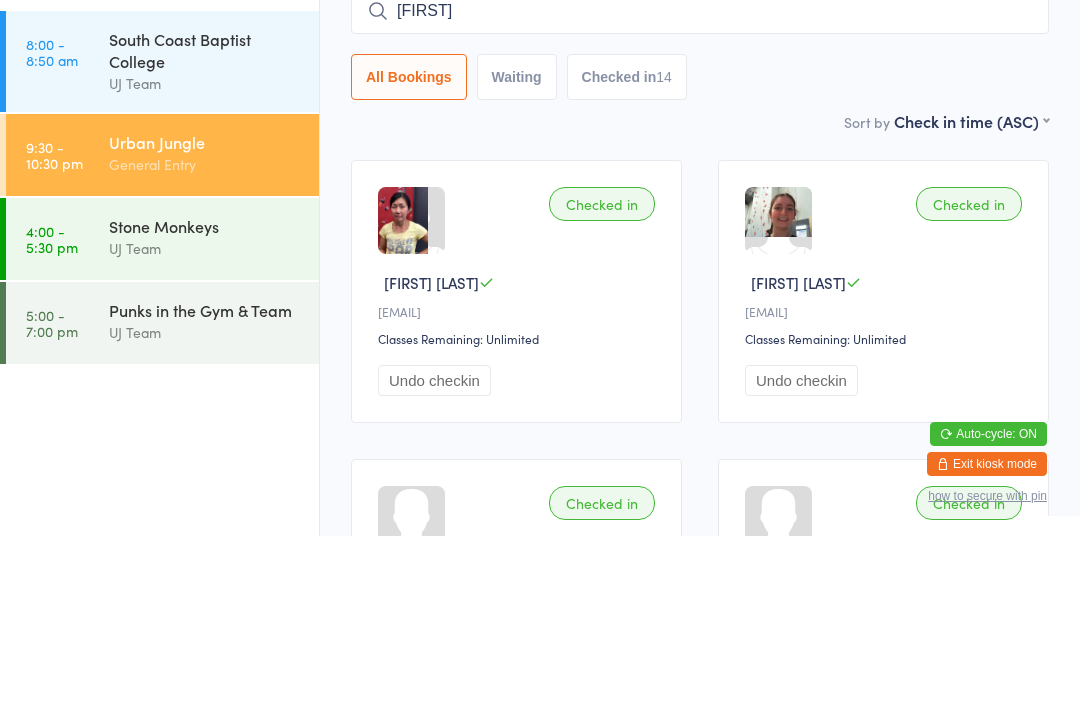 type 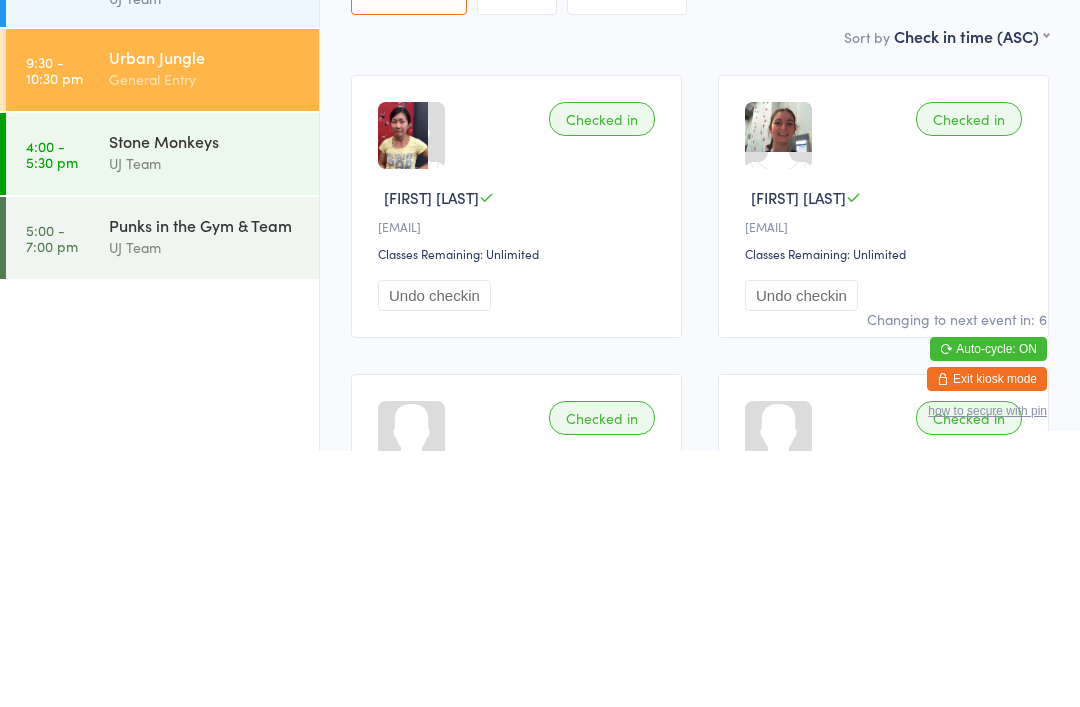 click on "Stone Monkeys" at bounding box center (205, 397) 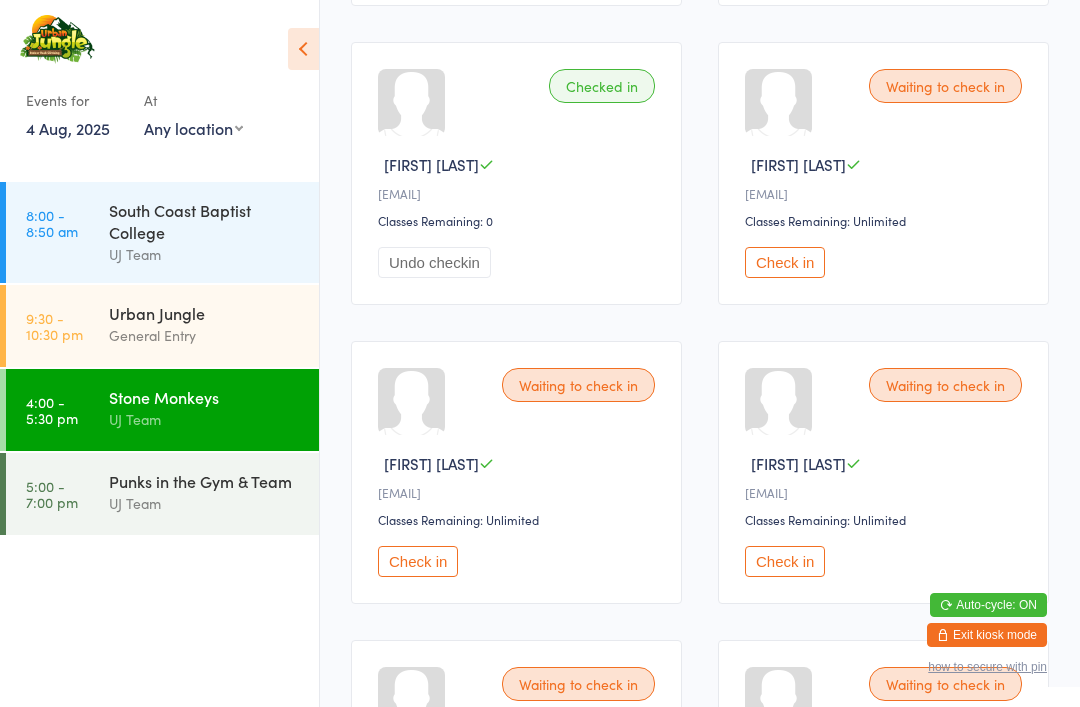 scroll, scrollTop: 943, scrollLeft: 0, axis: vertical 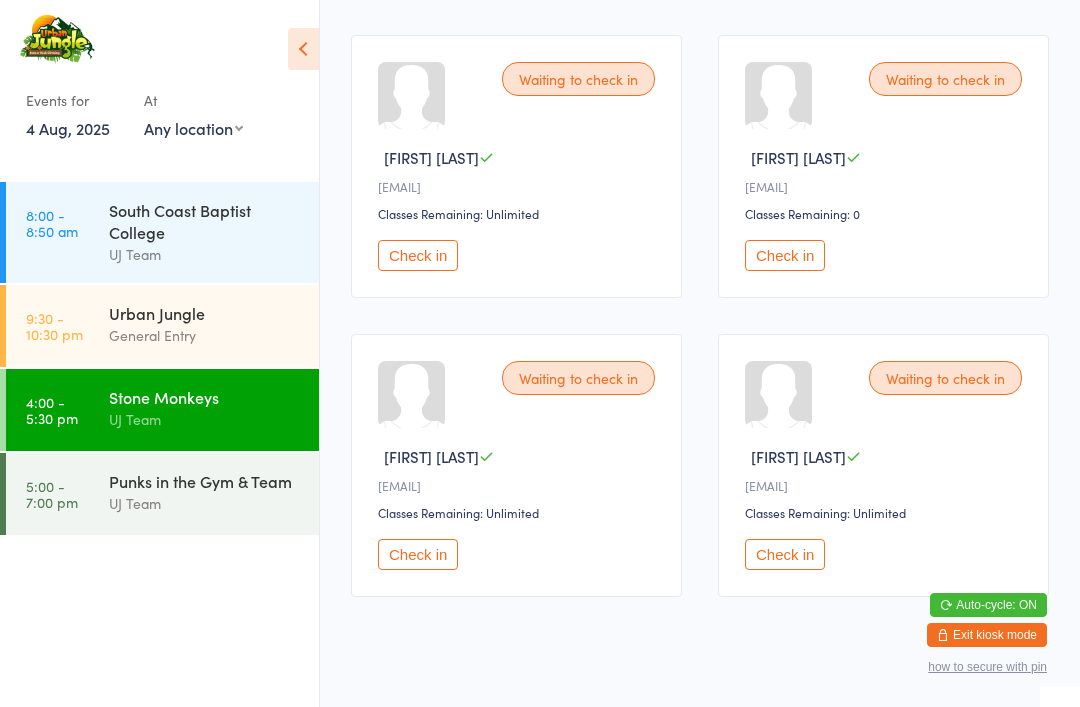 click on "Check in" at bounding box center (418, 554) 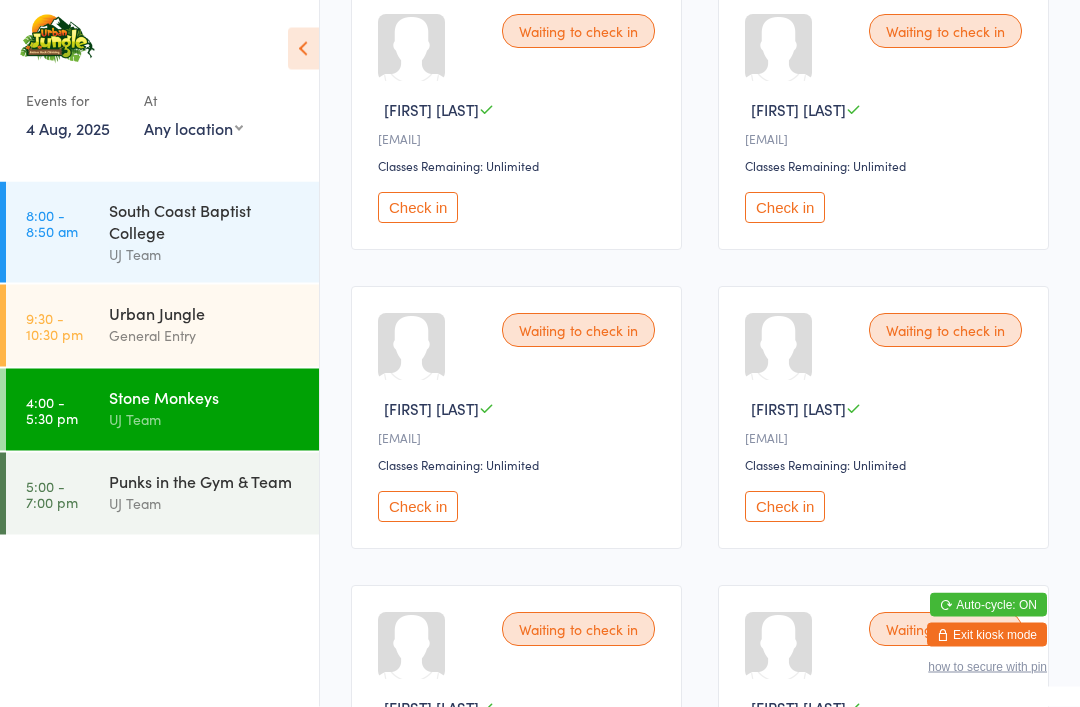 scroll, scrollTop: 1561, scrollLeft: 0, axis: vertical 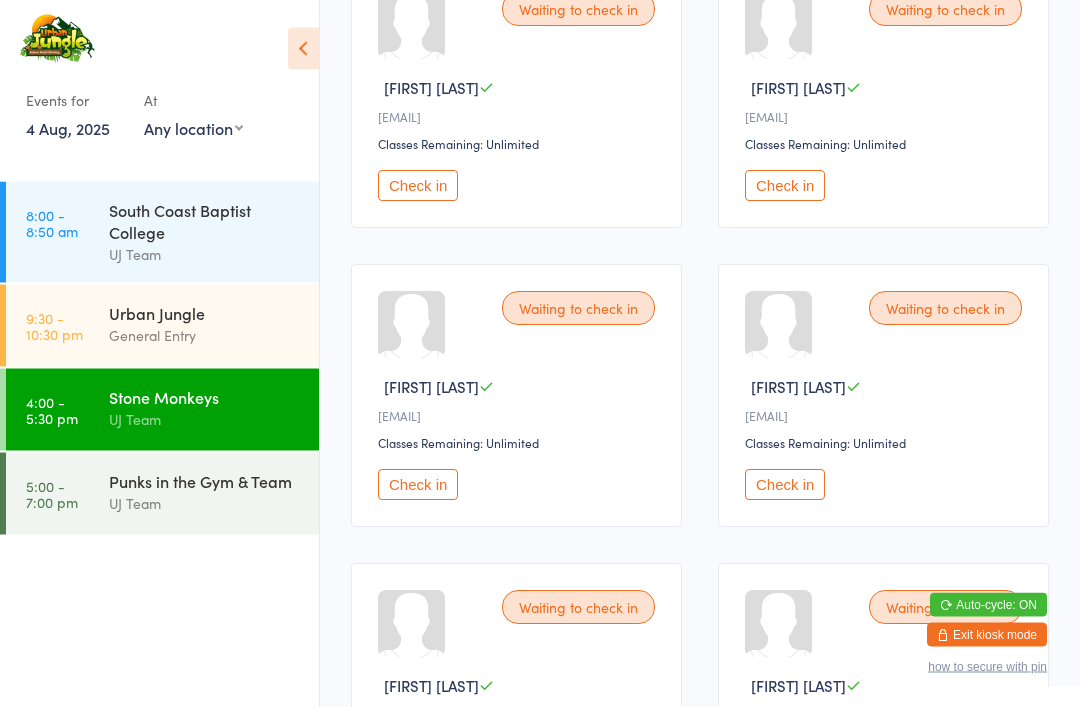 click on "Waiting to check in" at bounding box center (945, 309) 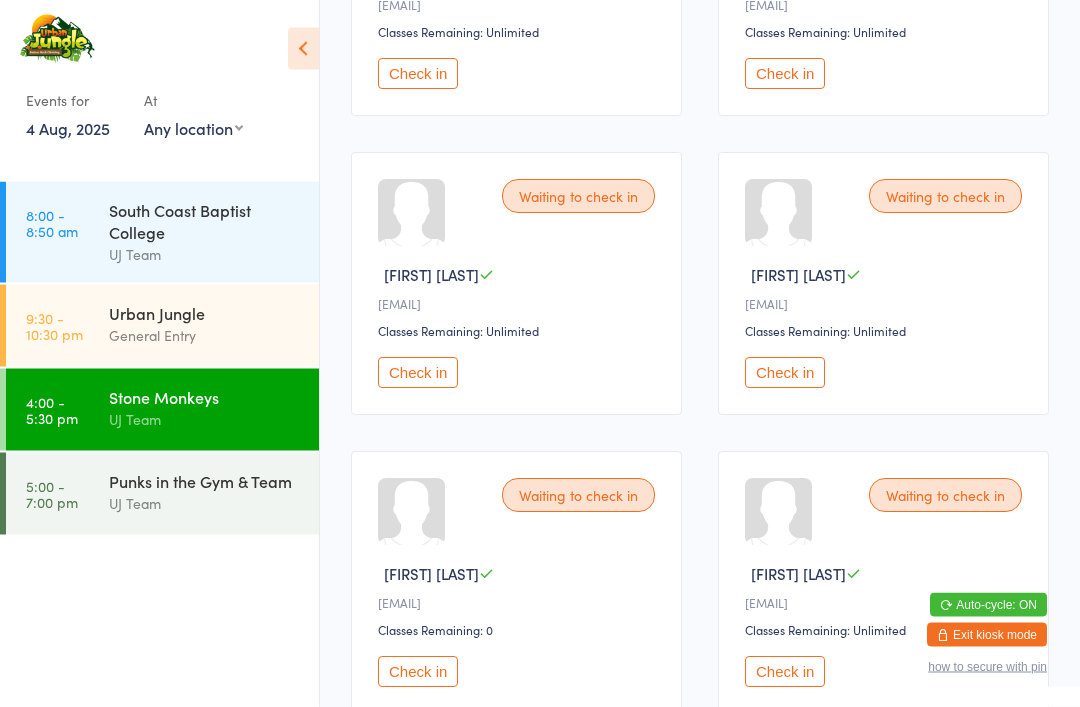 scroll, scrollTop: 1989, scrollLeft: 0, axis: vertical 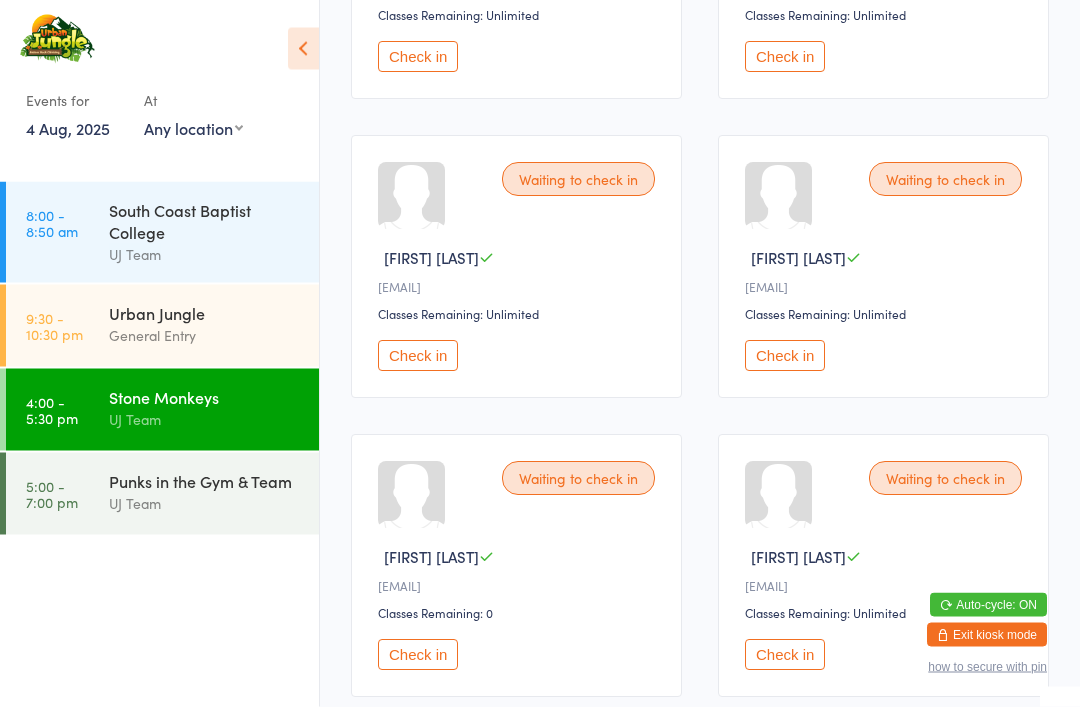 click on "Check in" at bounding box center (418, 655) 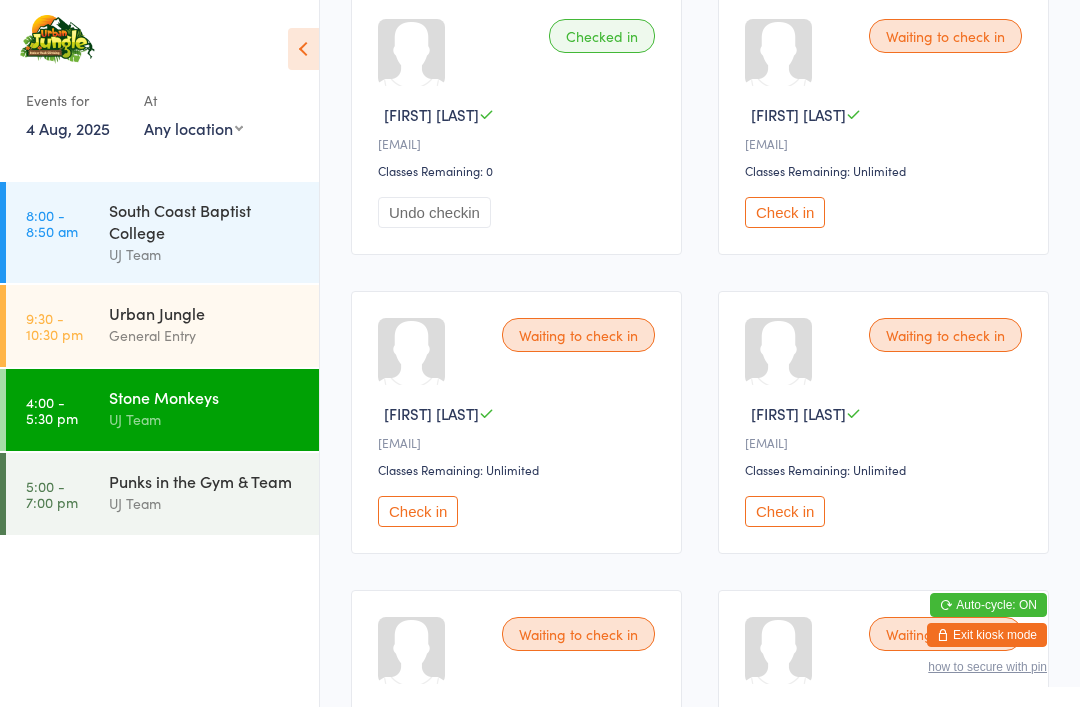 scroll, scrollTop: 2109, scrollLeft: 0, axis: vertical 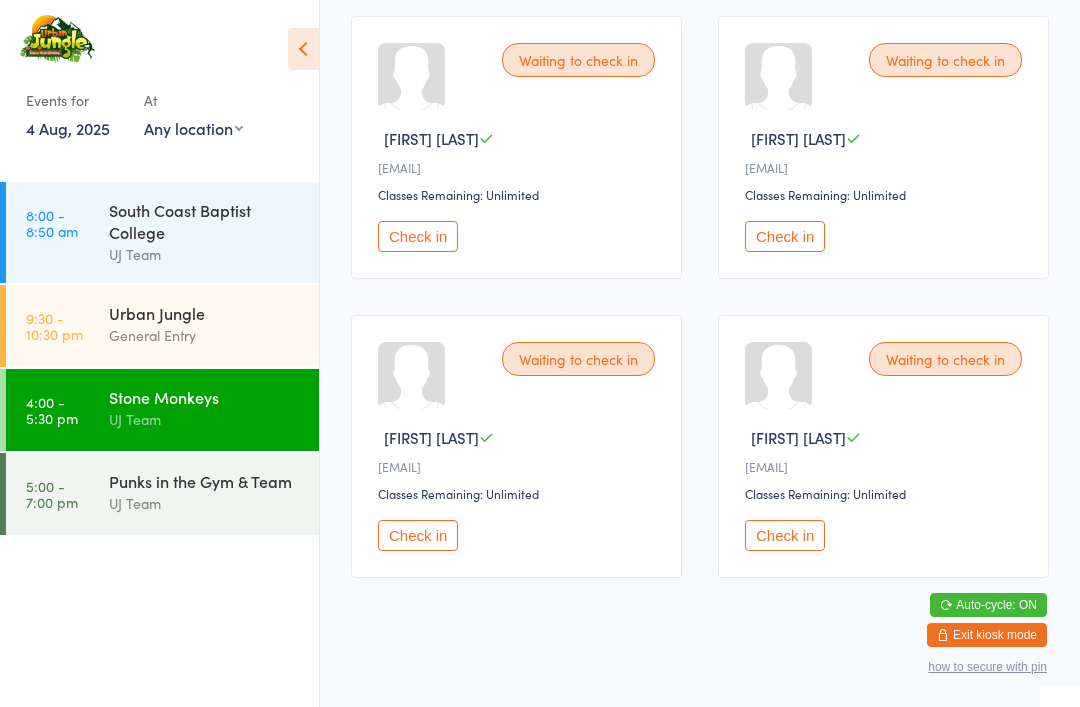 click on "Check in" at bounding box center [785, 535] 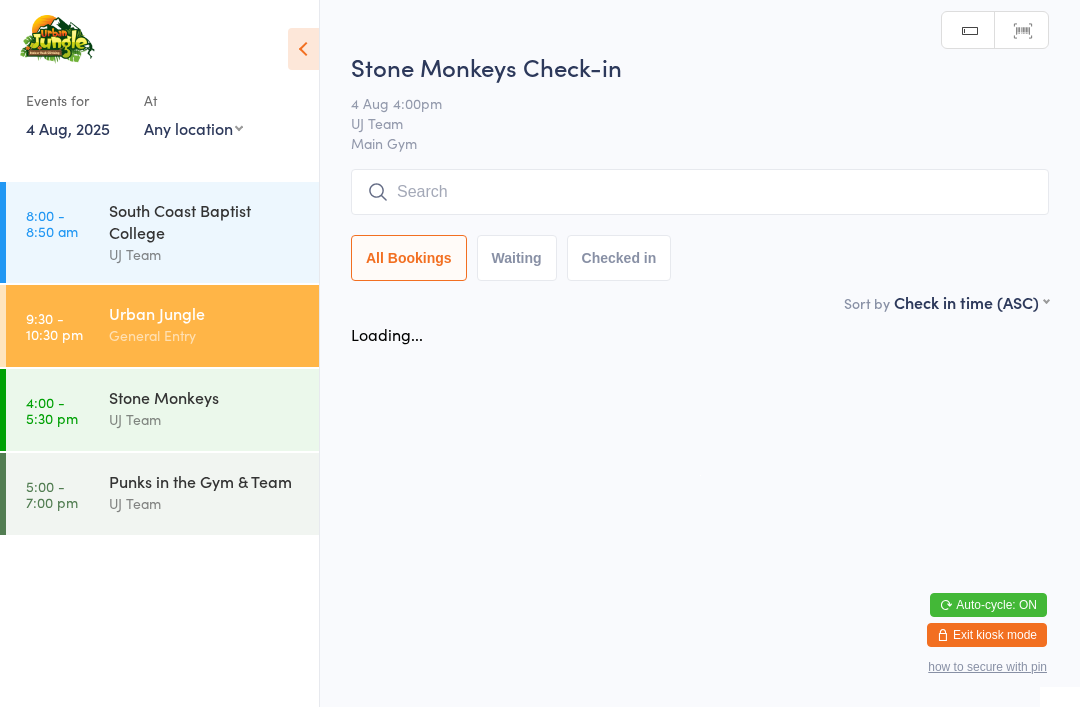 scroll, scrollTop: 0, scrollLeft: 0, axis: both 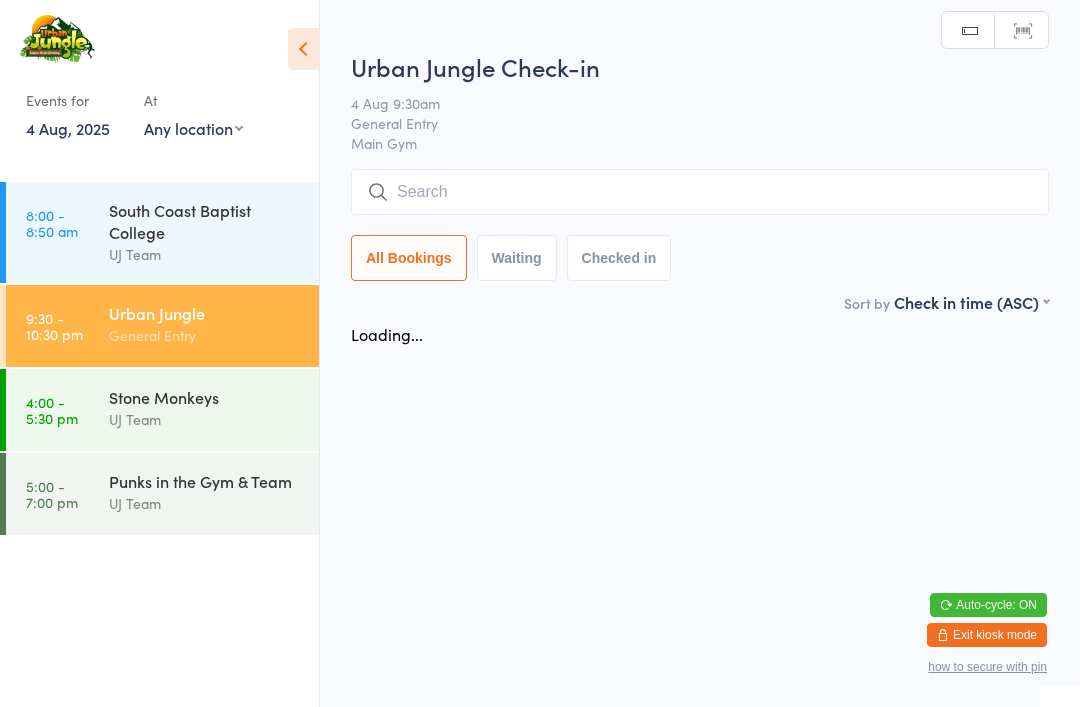click at bounding box center (700, 192) 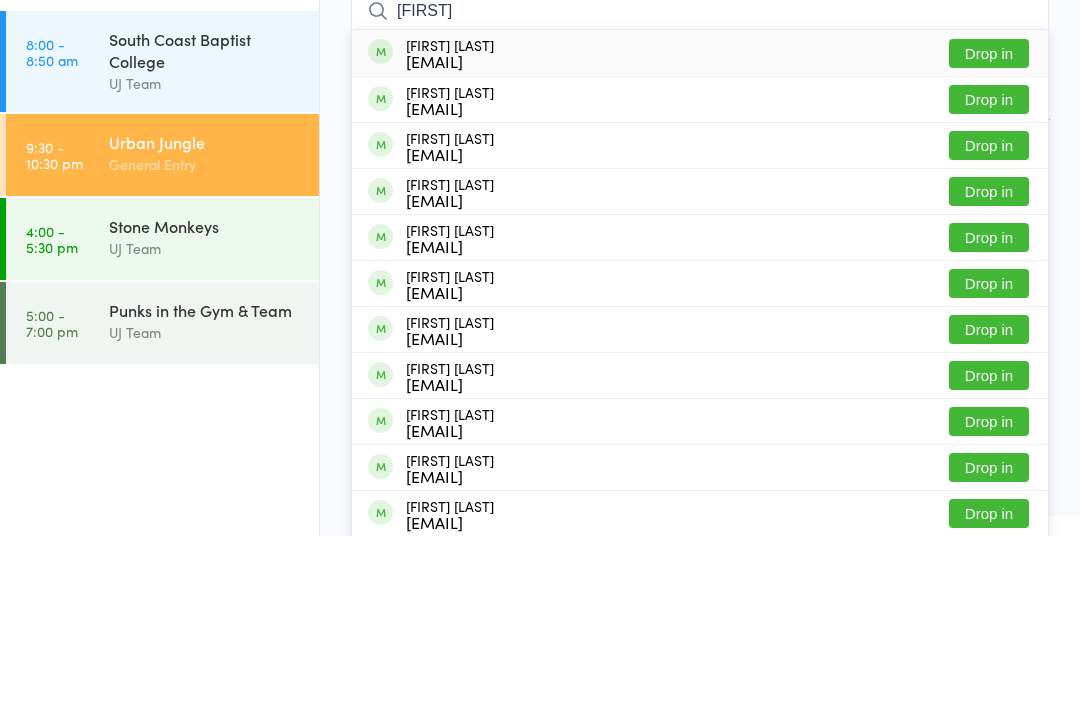 type on "[FIRST]" 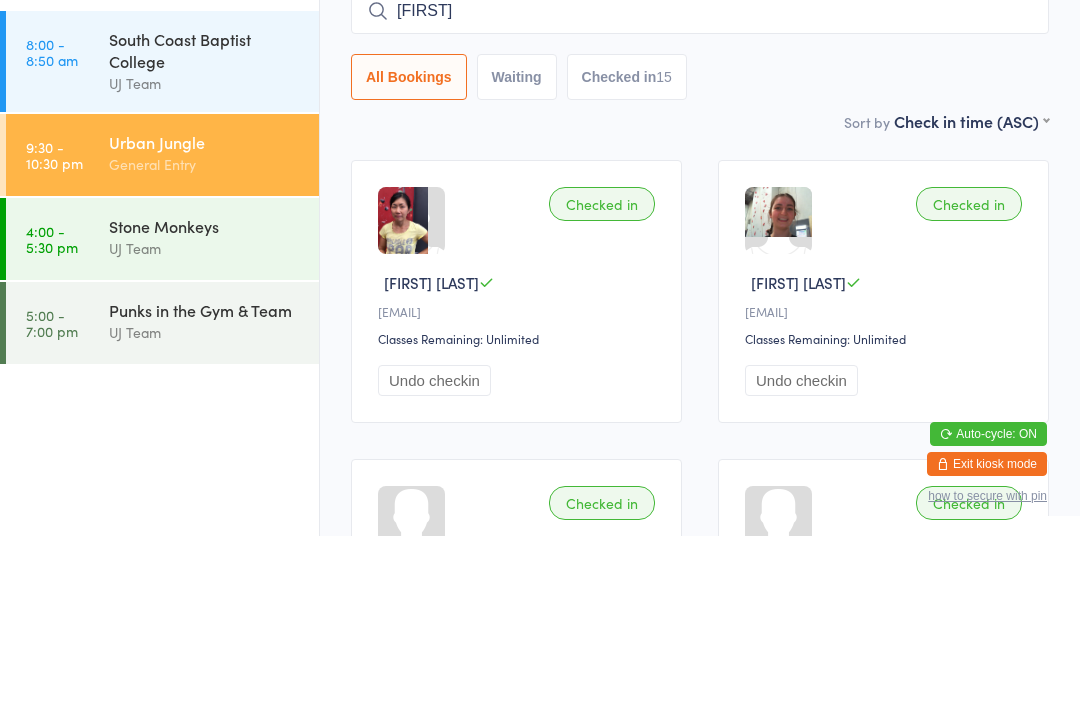 type 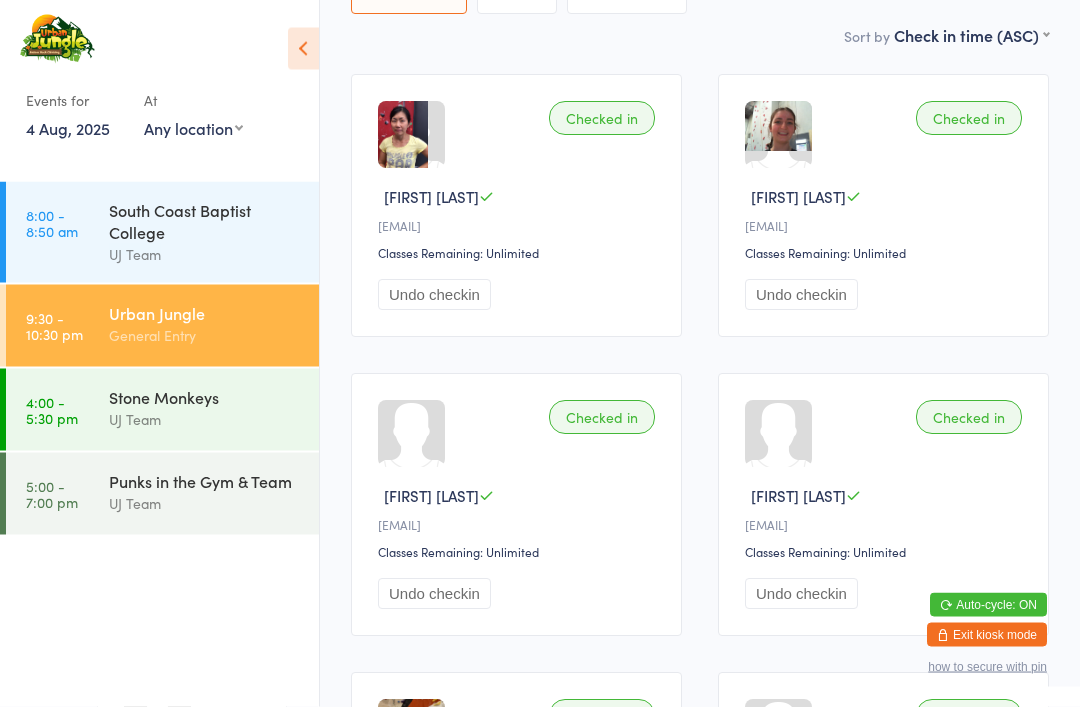 scroll, scrollTop: 258, scrollLeft: 0, axis: vertical 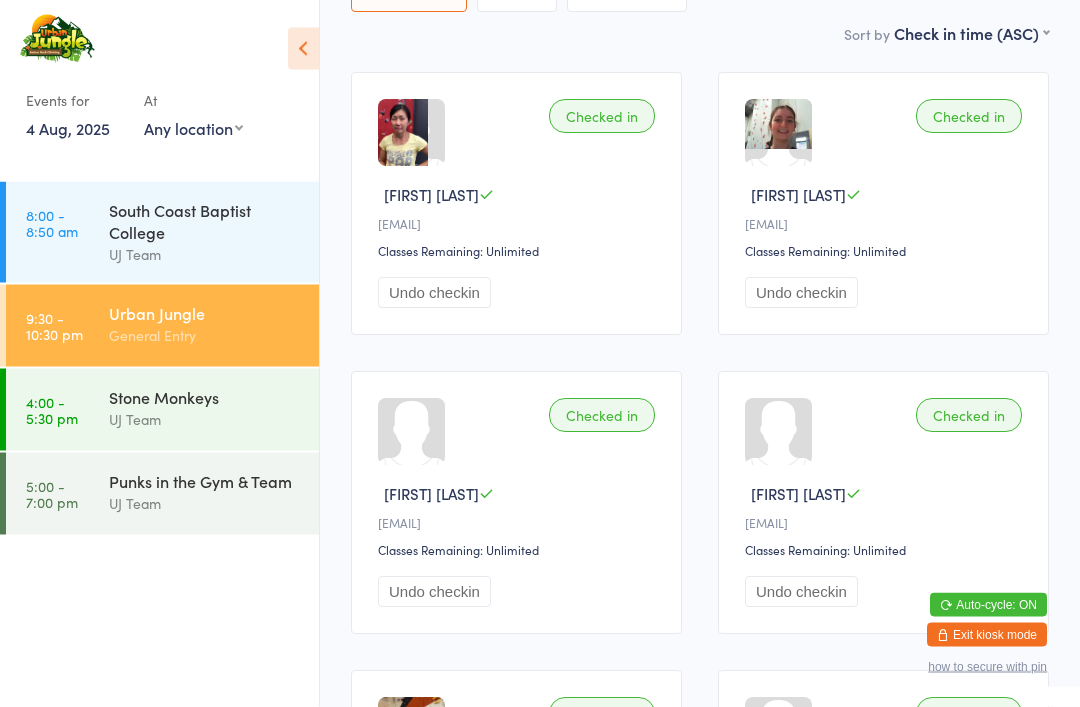 click on "UJ Team" at bounding box center [205, 503] 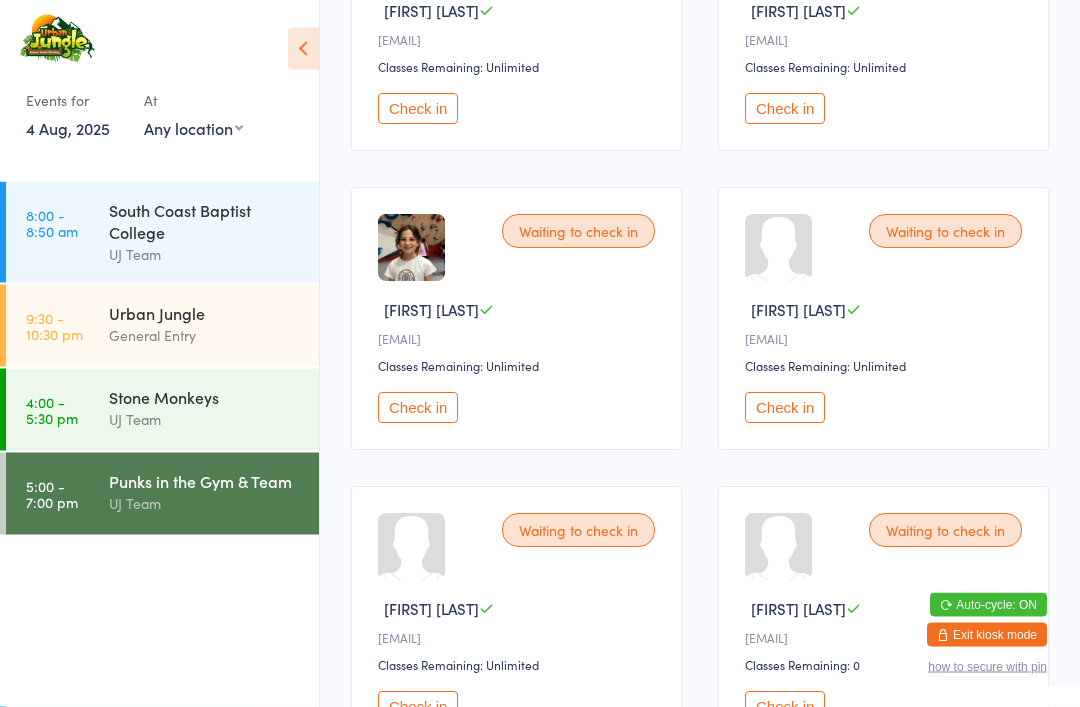 scroll, scrollTop: 2213, scrollLeft: 0, axis: vertical 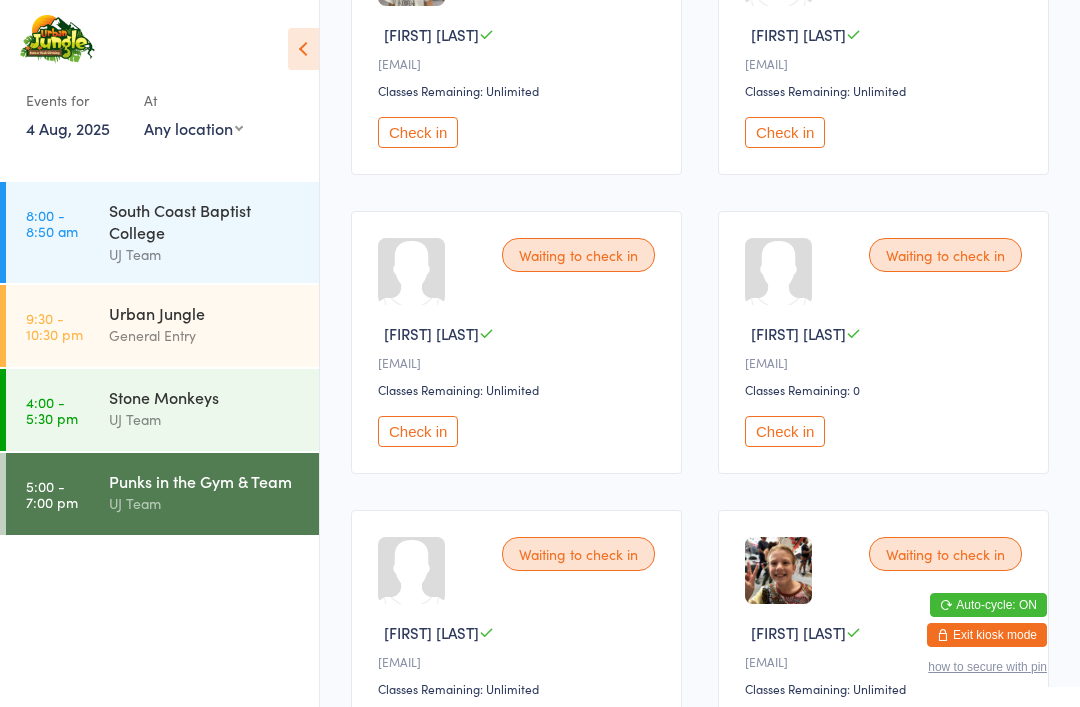 click on "Check in" at bounding box center [418, 431] 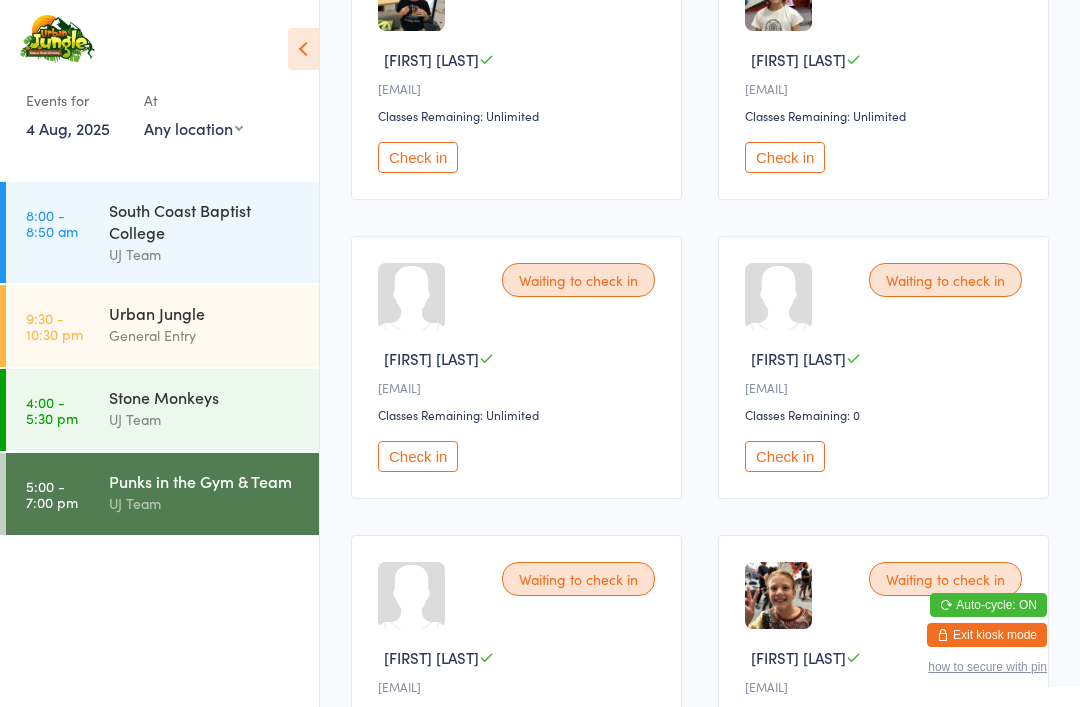scroll, scrollTop: 2192, scrollLeft: 0, axis: vertical 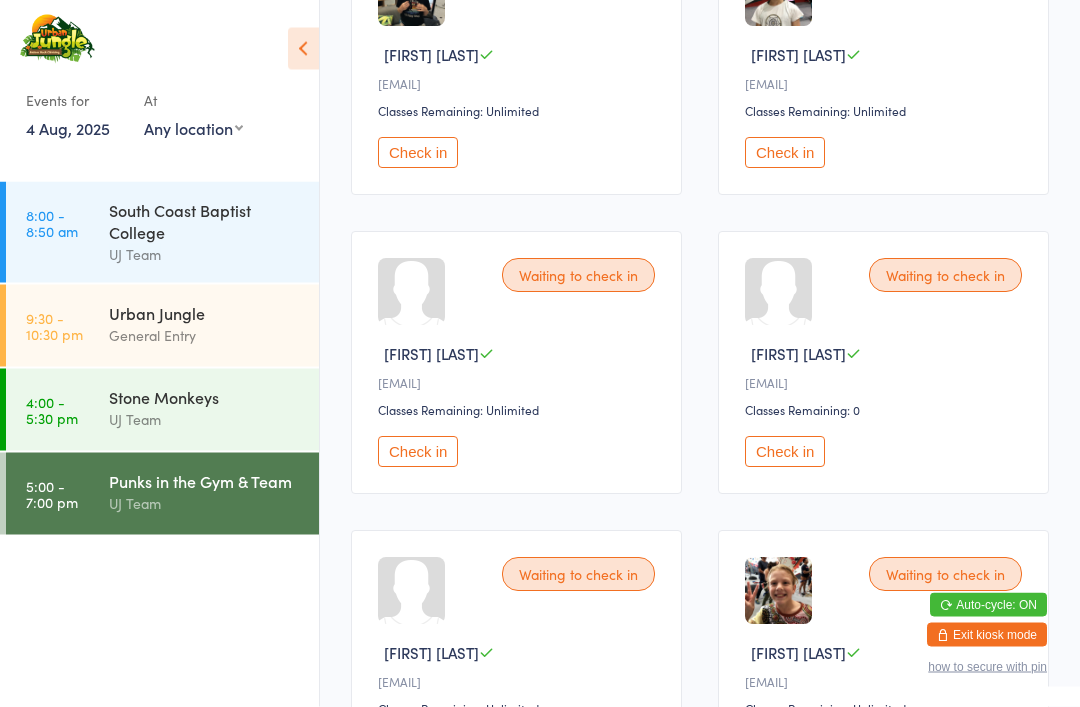 click on "UJ Team" at bounding box center [205, 419] 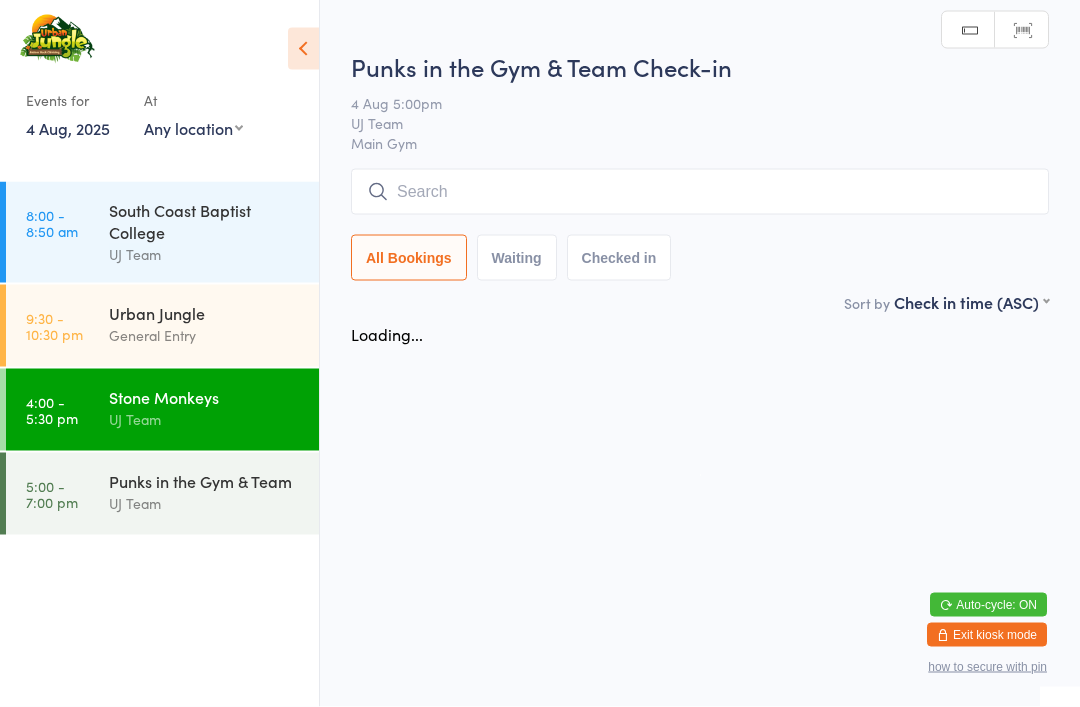 scroll, scrollTop: 0, scrollLeft: 0, axis: both 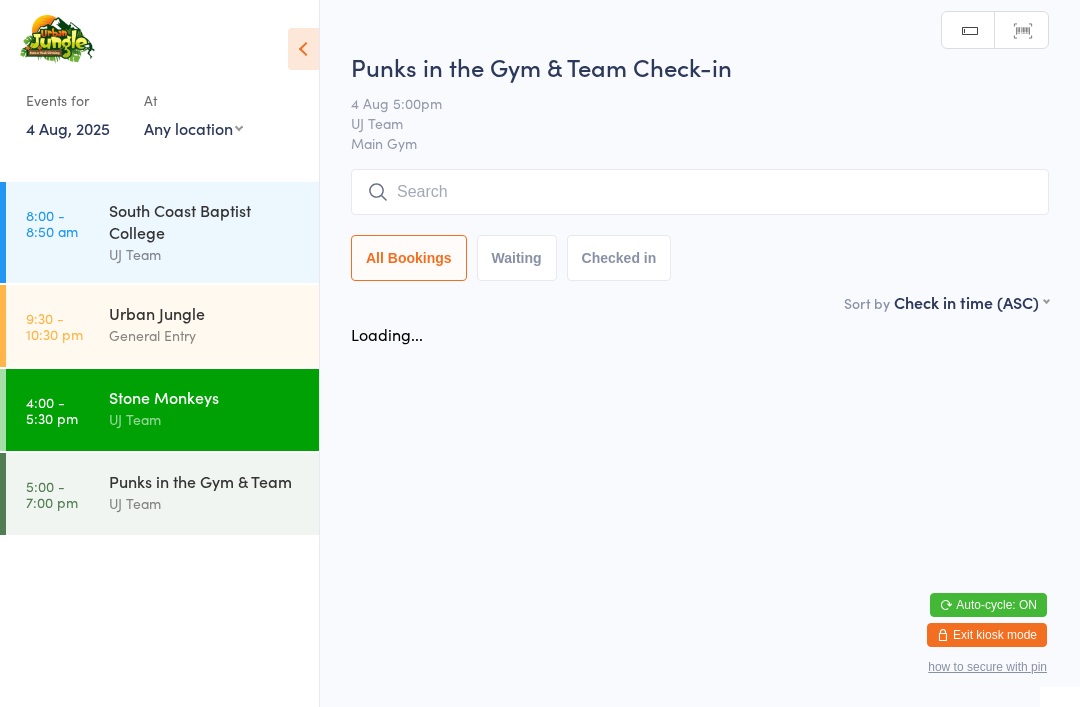 click on "Urban Jungle General Entry" at bounding box center [214, 324] 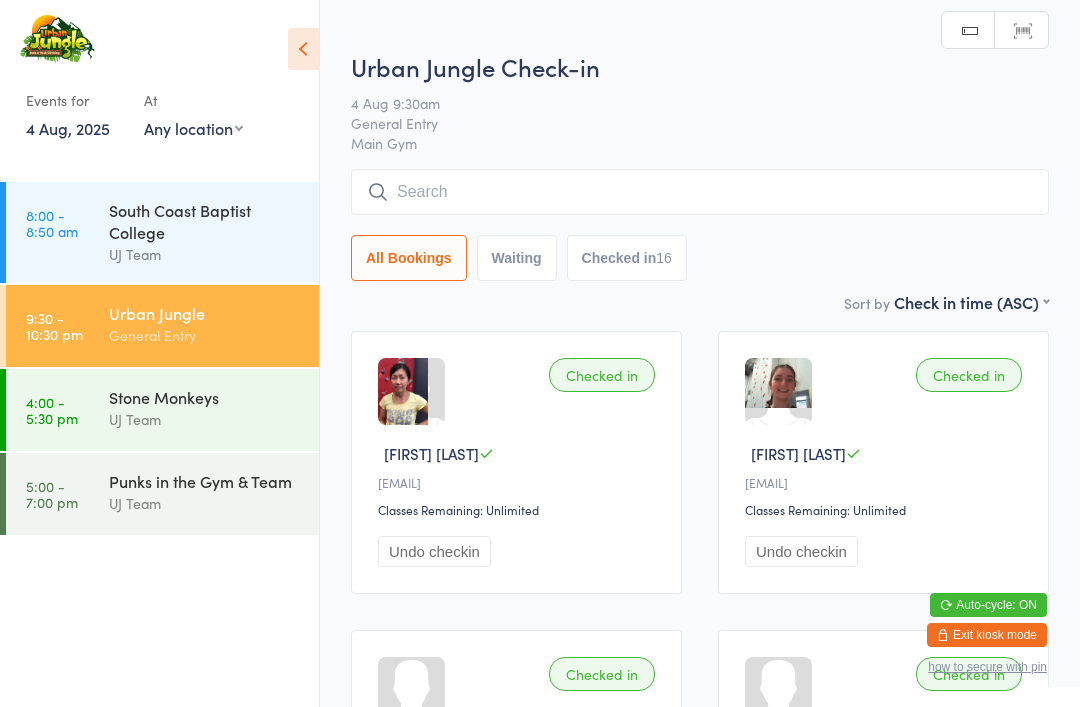 click on "UJ Team" at bounding box center [205, 419] 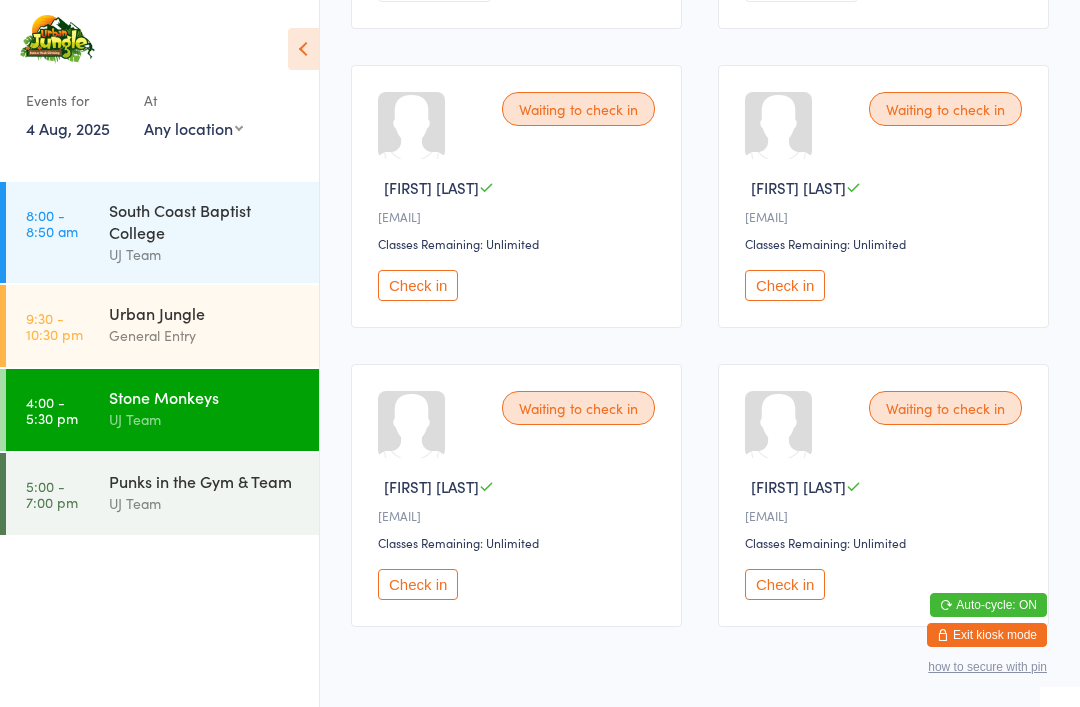 scroll, scrollTop: 2109, scrollLeft: 0, axis: vertical 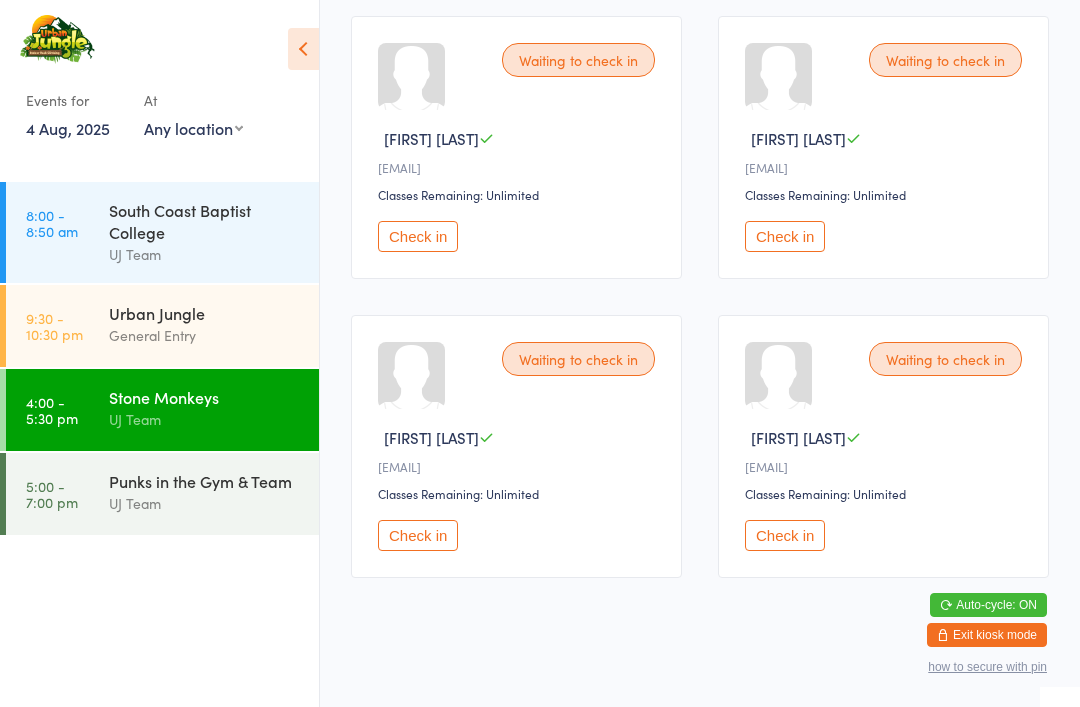 click on "Check in" at bounding box center (785, 236) 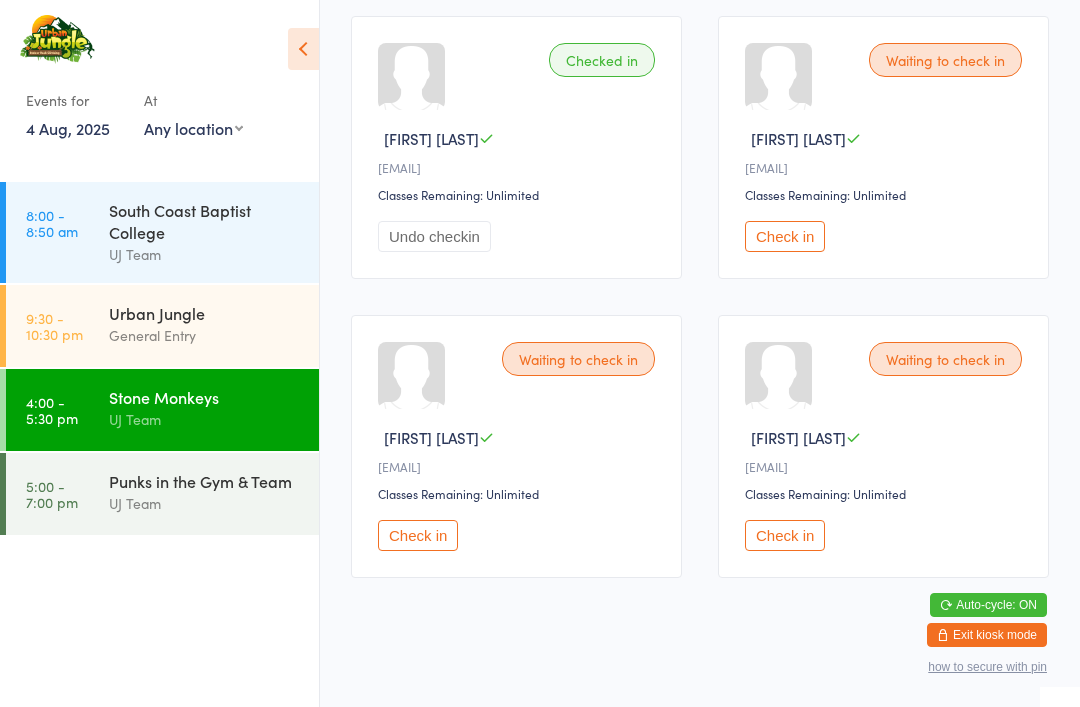 click on "UJ Team" at bounding box center [205, 503] 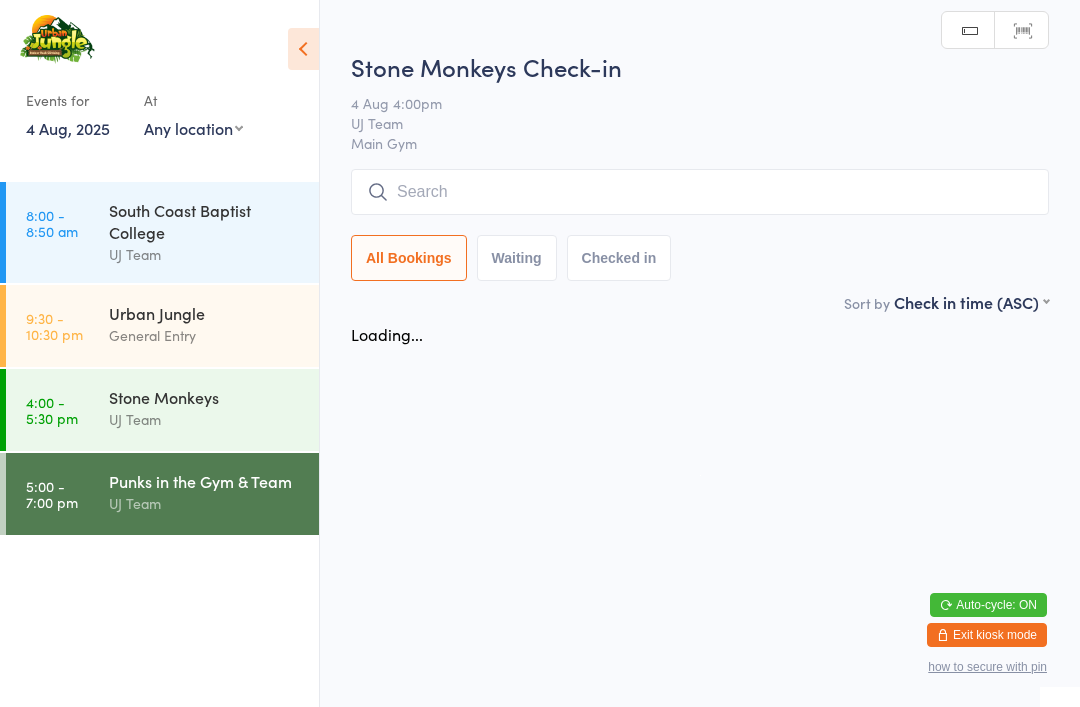scroll, scrollTop: 0, scrollLeft: 0, axis: both 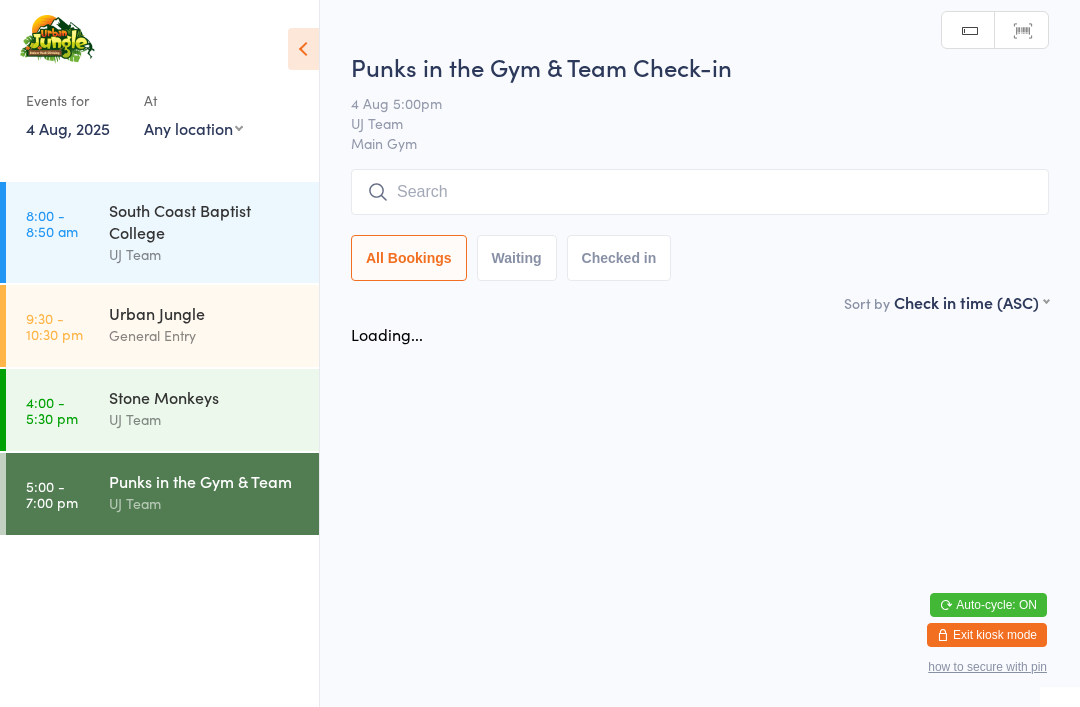 click at bounding box center (700, 192) 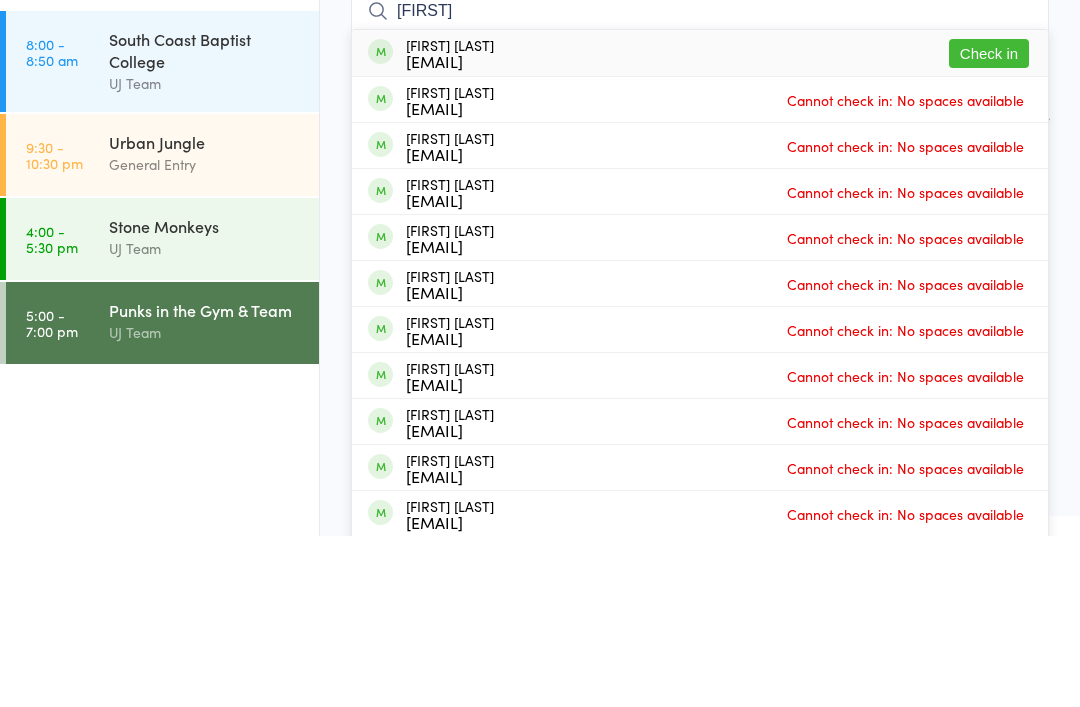 type on "[FIRST]" 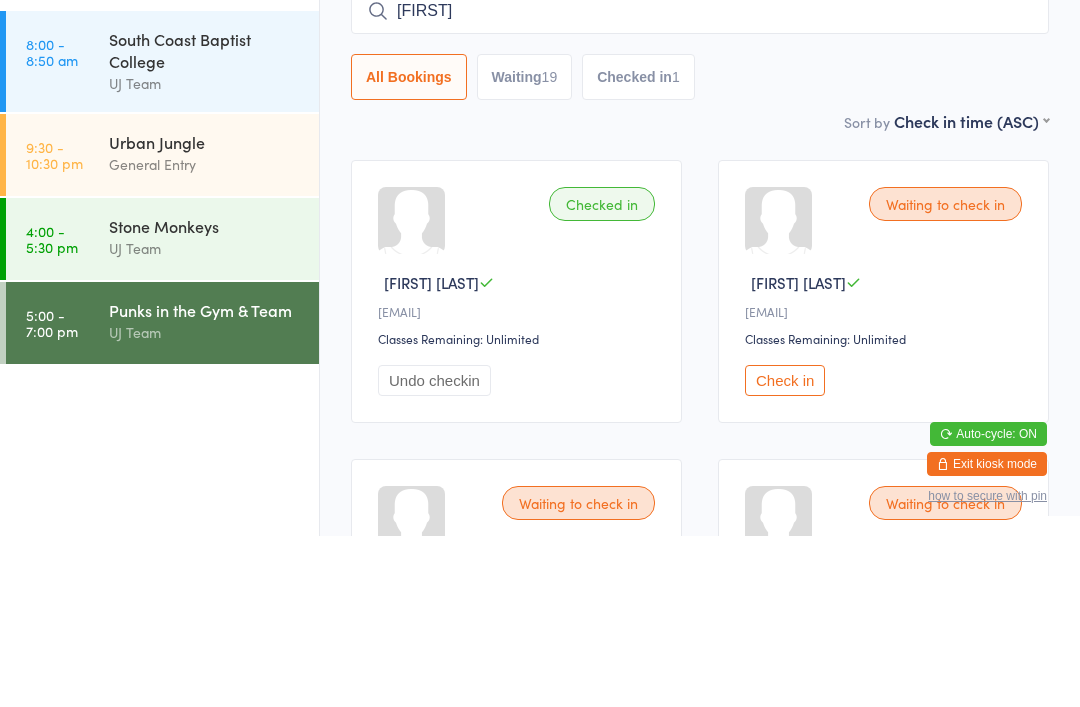 type 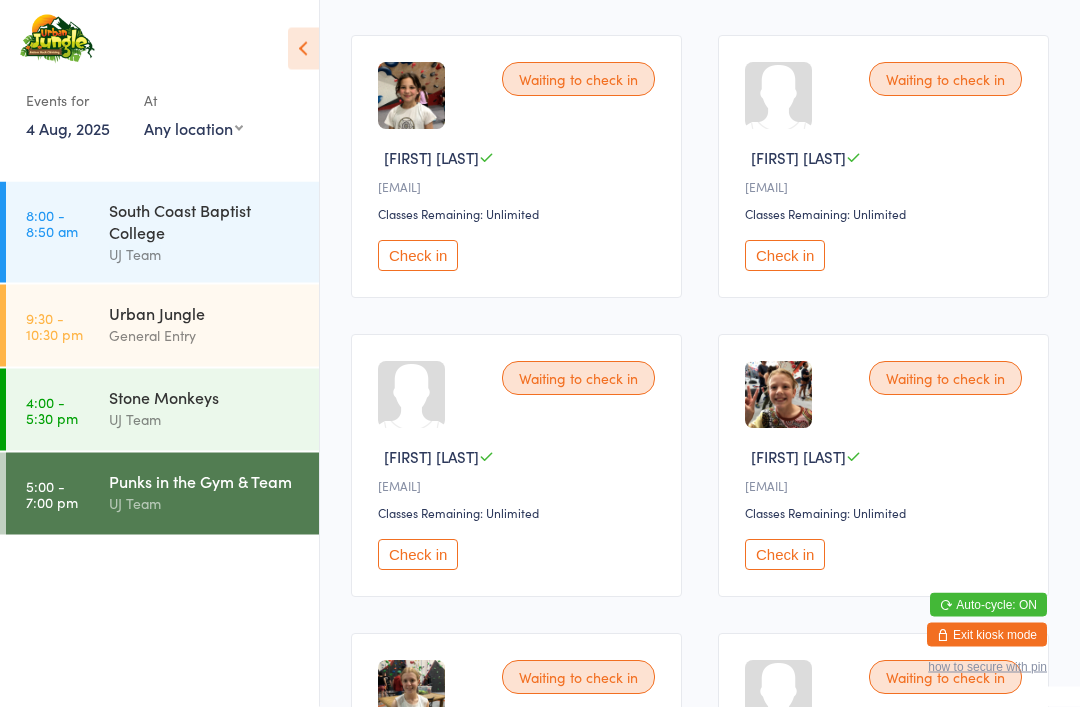 scroll, scrollTop: 2389, scrollLeft: 0, axis: vertical 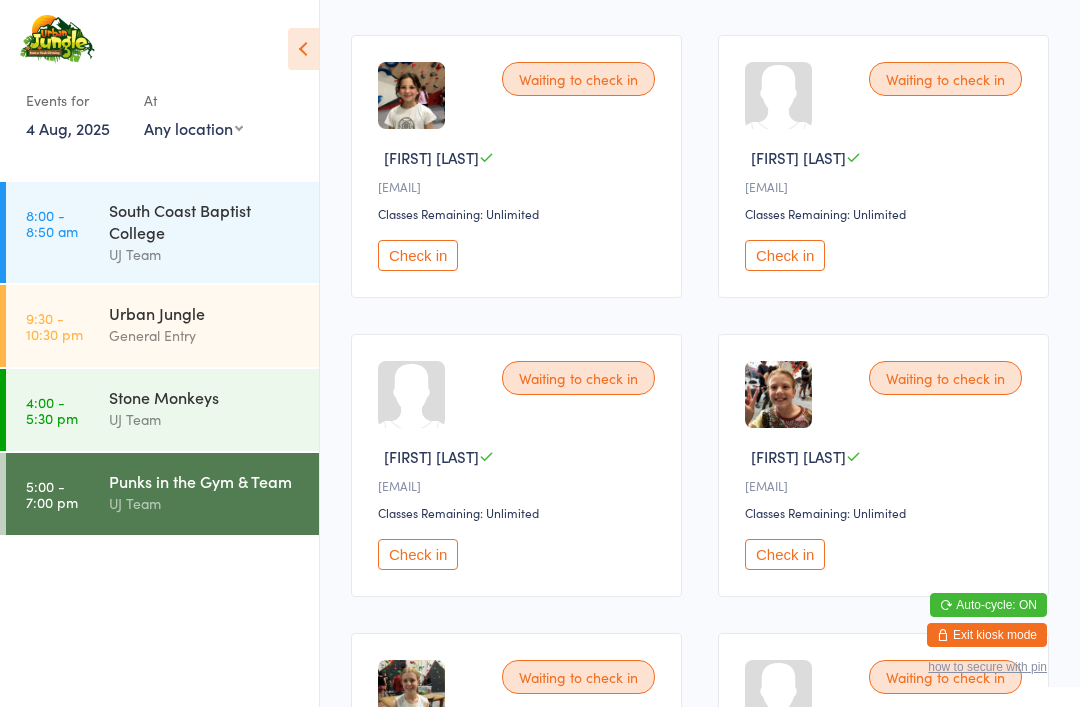 click on "Check in" at bounding box center [418, 554] 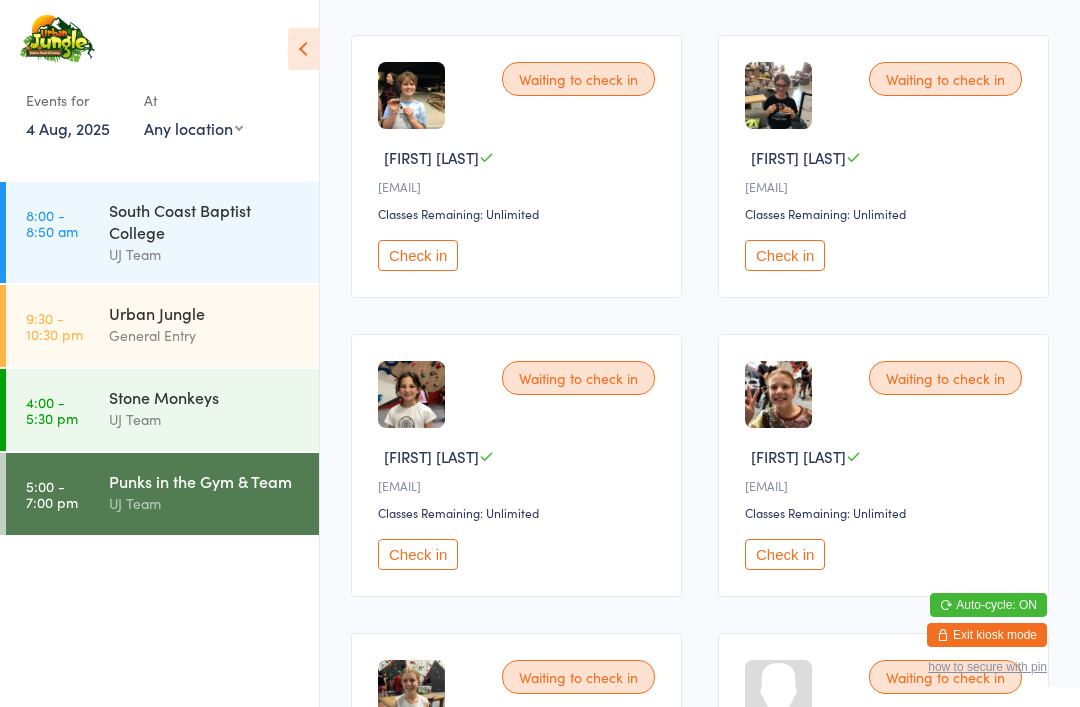 click on "Urban Jungle" at bounding box center [205, 313] 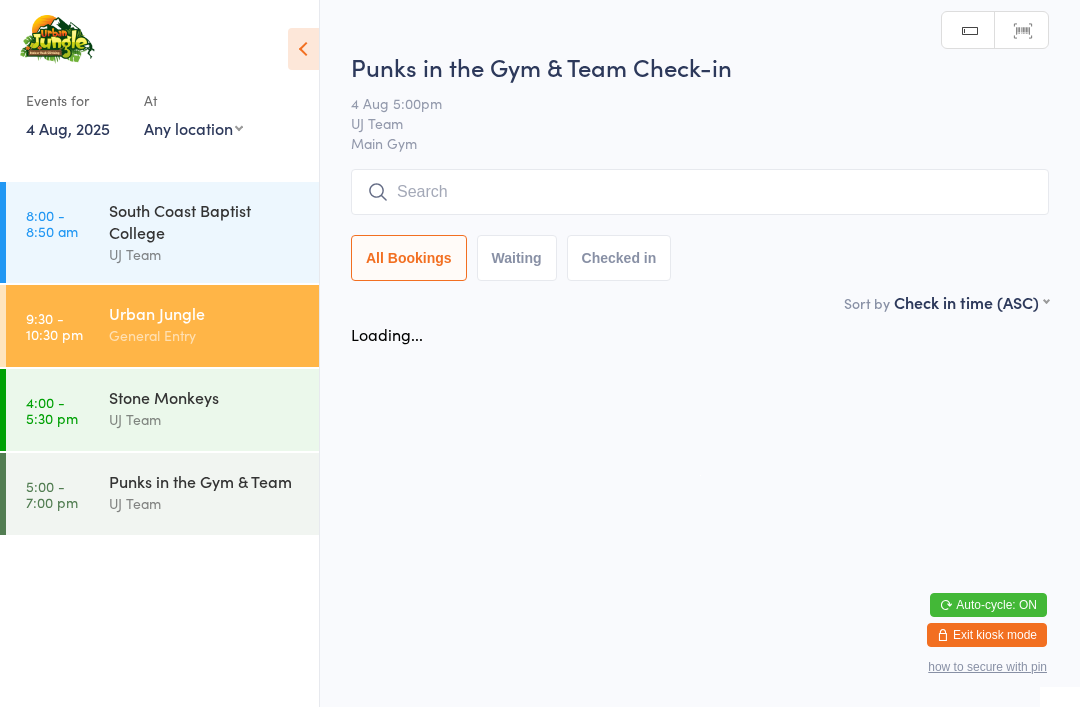 scroll, scrollTop: 0, scrollLeft: 0, axis: both 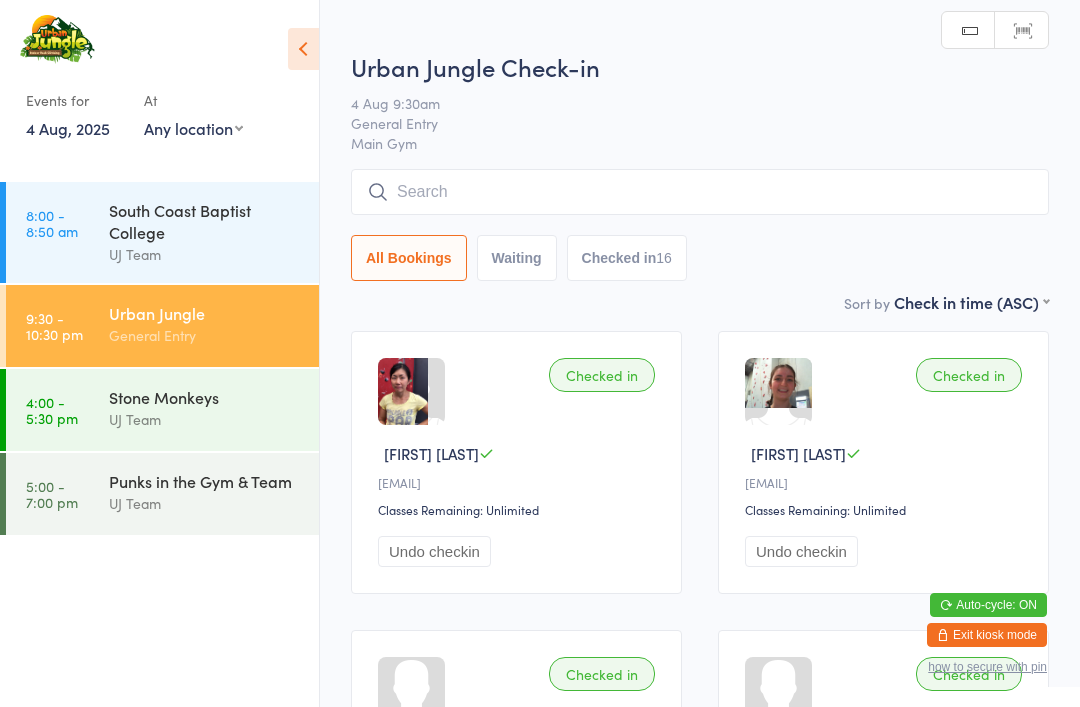 click at bounding box center [700, 192] 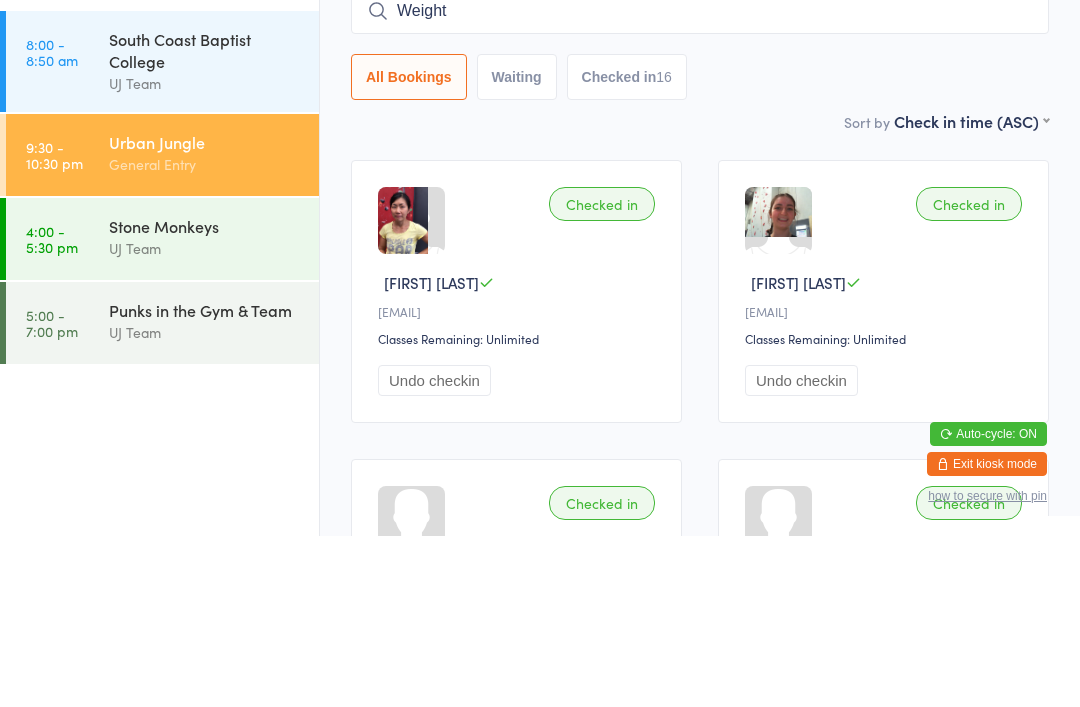 type on "Weight" 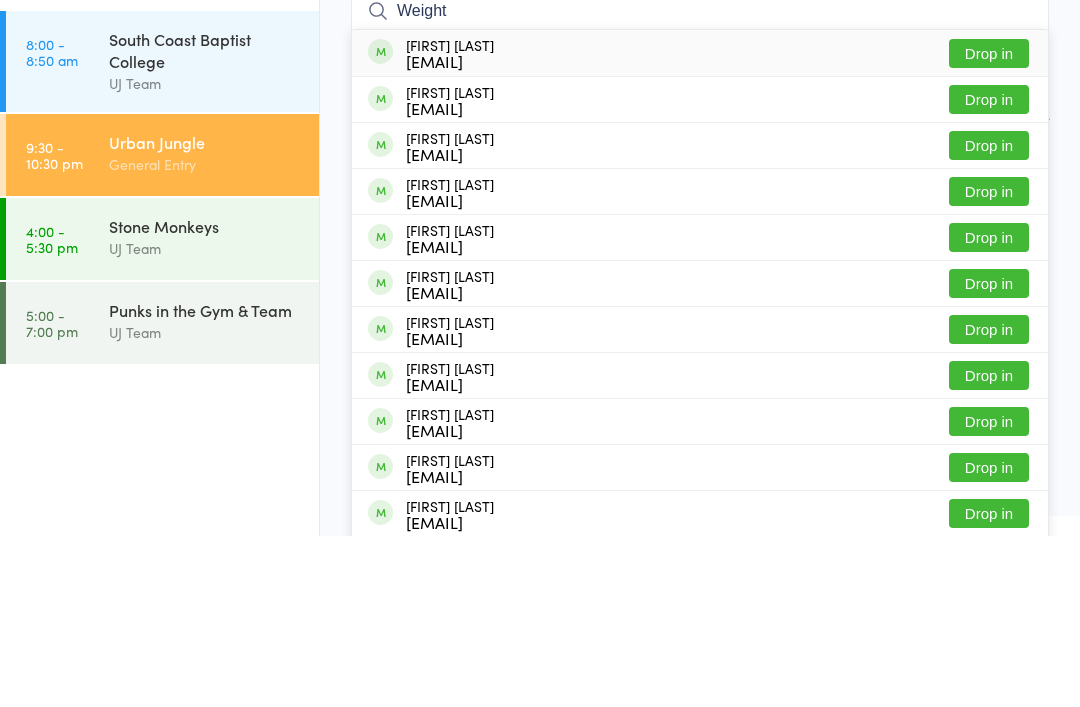 click on "Drop in" at bounding box center [989, 224] 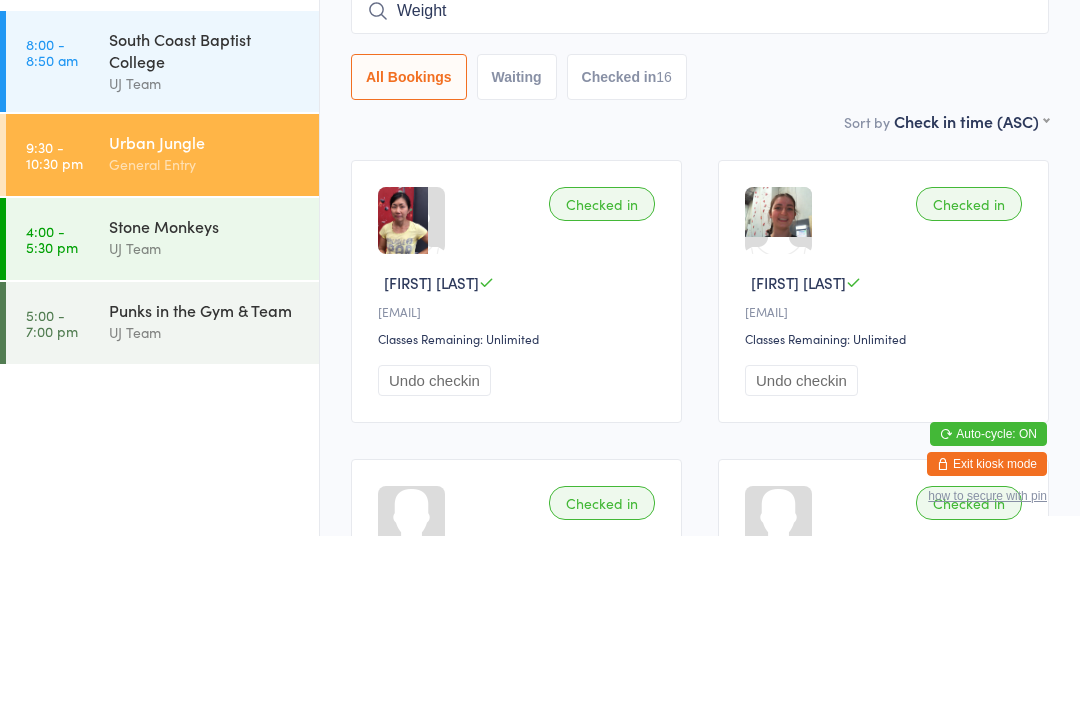 type 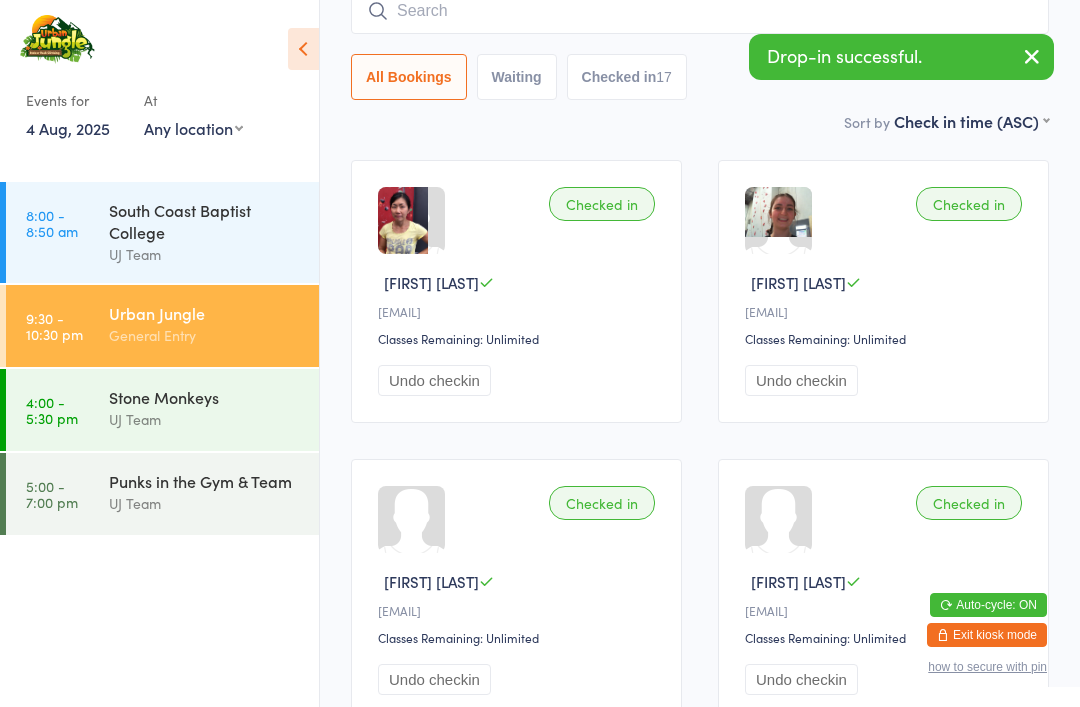 scroll, scrollTop: 0, scrollLeft: 0, axis: both 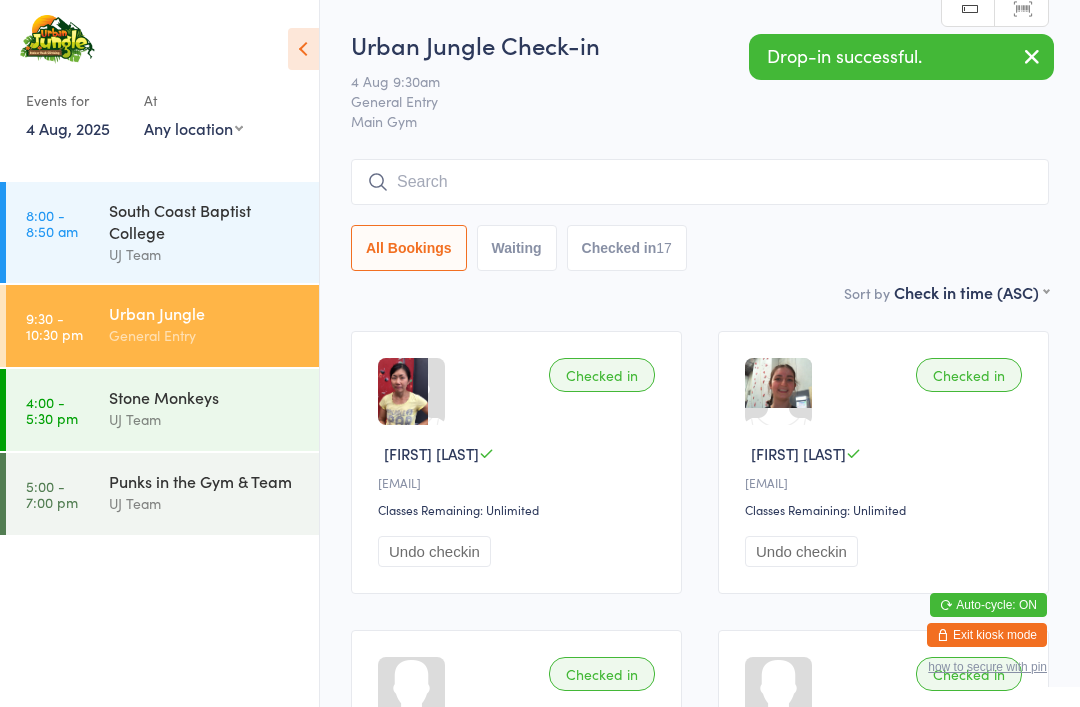 click at bounding box center [1032, 56] 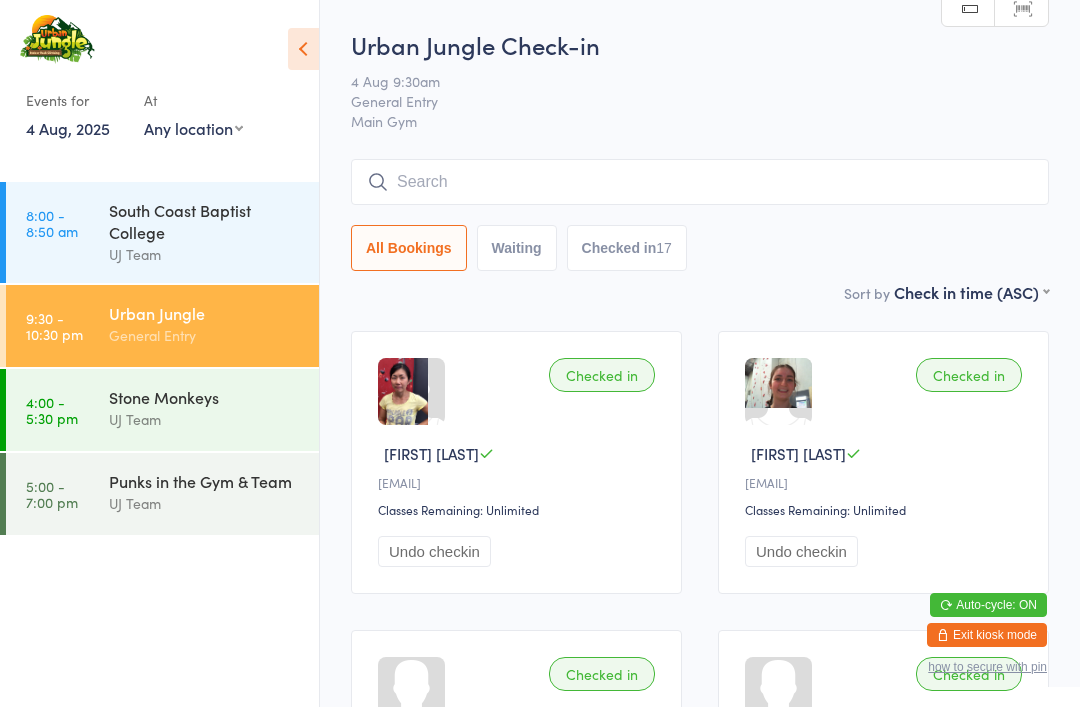 click on "[TIME] - [TIME] Punks in the Gym & Team UJ Team" at bounding box center (162, 494) 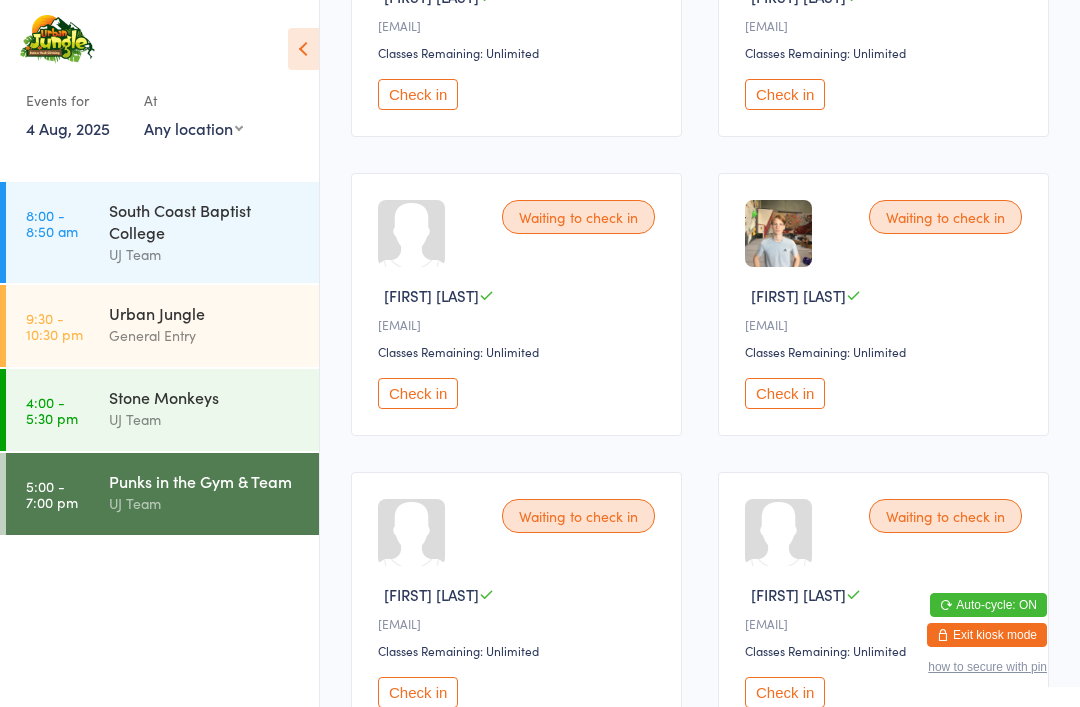 scroll, scrollTop: 1055, scrollLeft: 0, axis: vertical 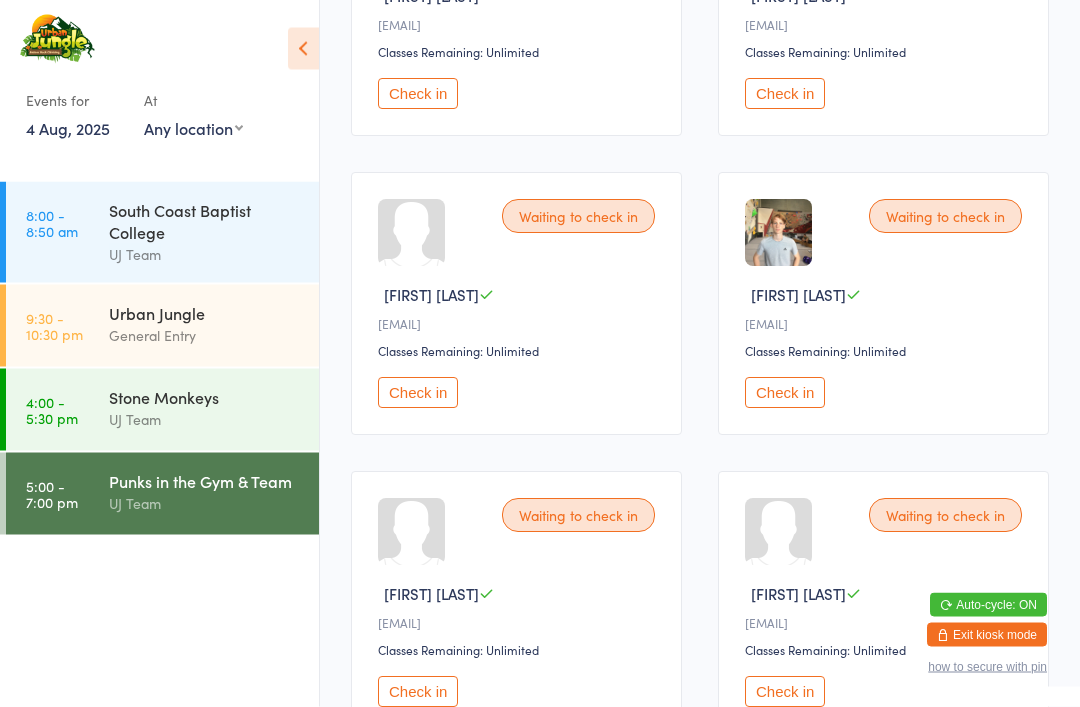 click on "Check in" at bounding box center (418, 393) 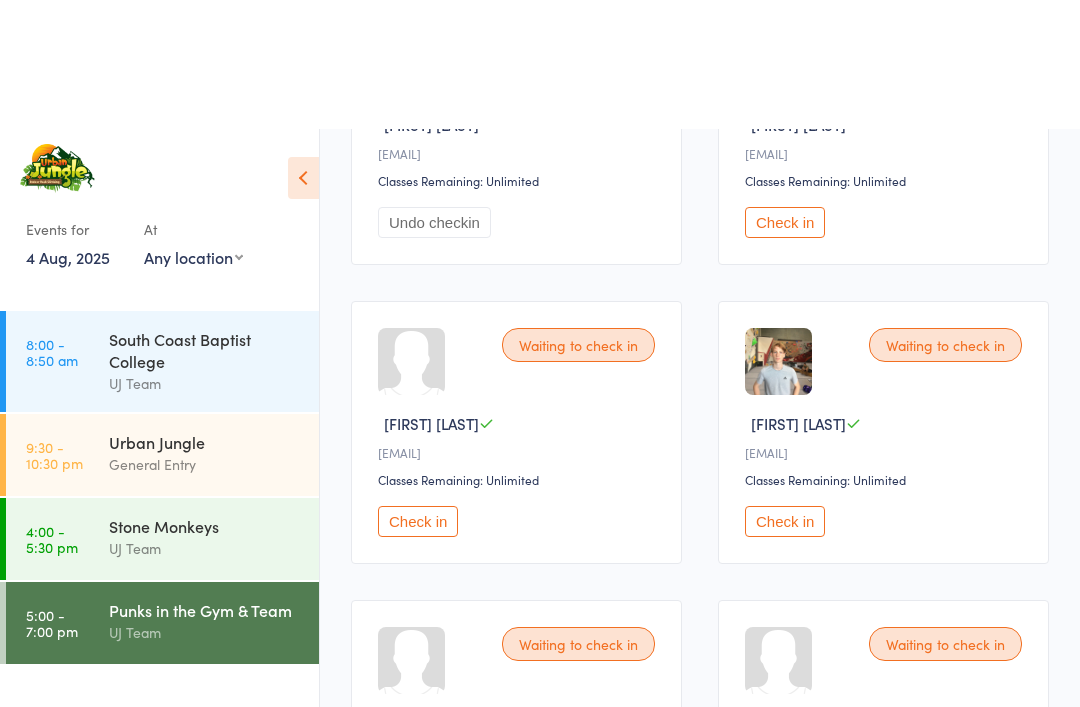 scroll, scrollTop: 0, scrollLeft: 0, axis: both 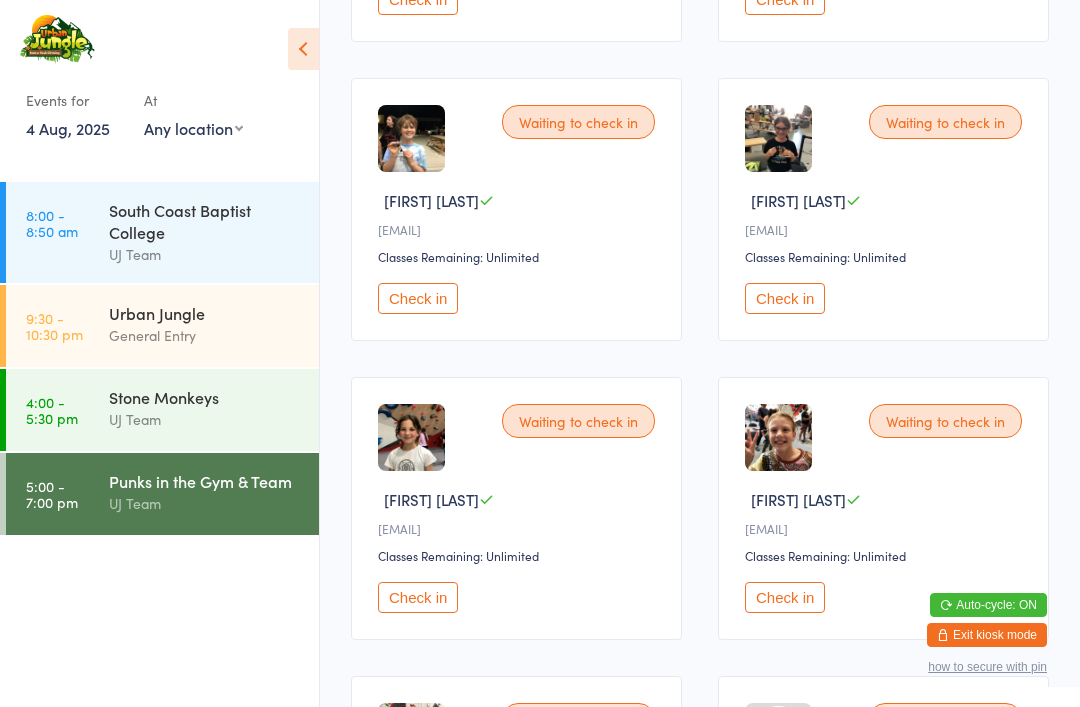 click on "Check in" at bounding box center (418, 298) 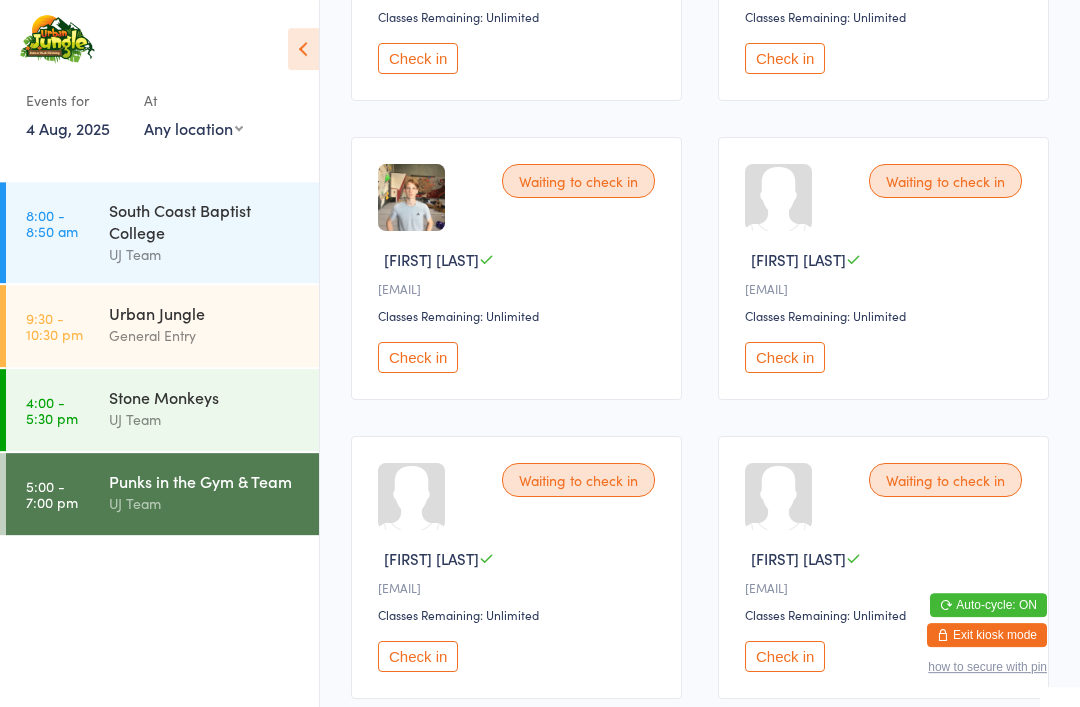 scroll, scrollTop: 1979, scrollLeft: 0, axis: vertical 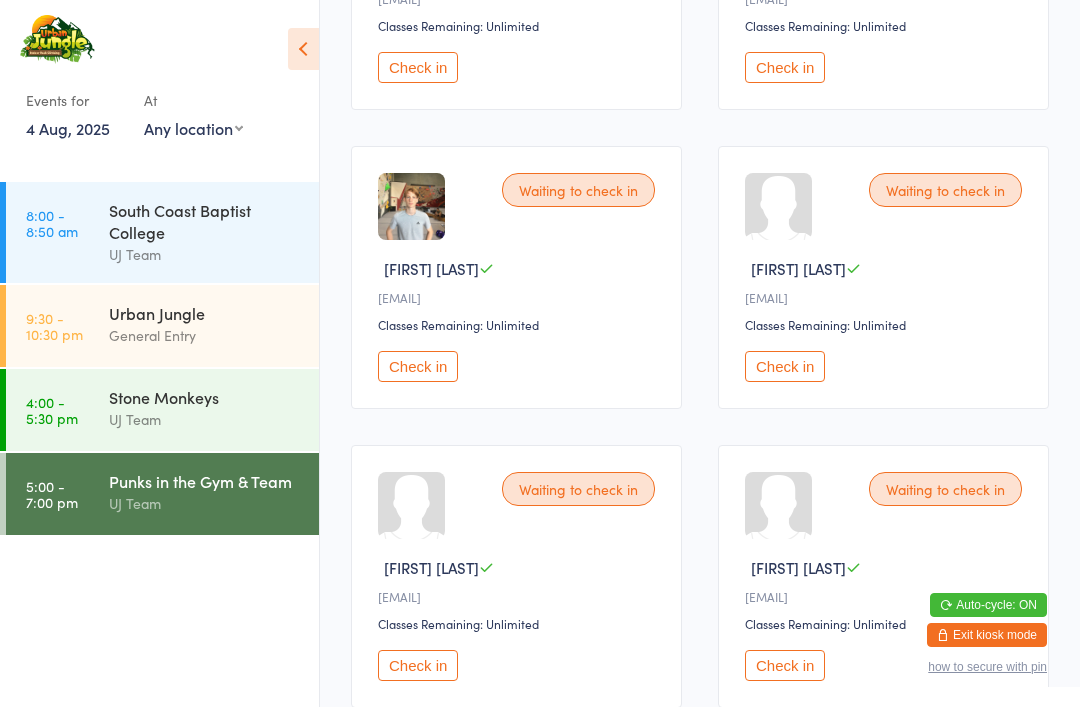 click on "Check in" at bounding box center (785, 366) 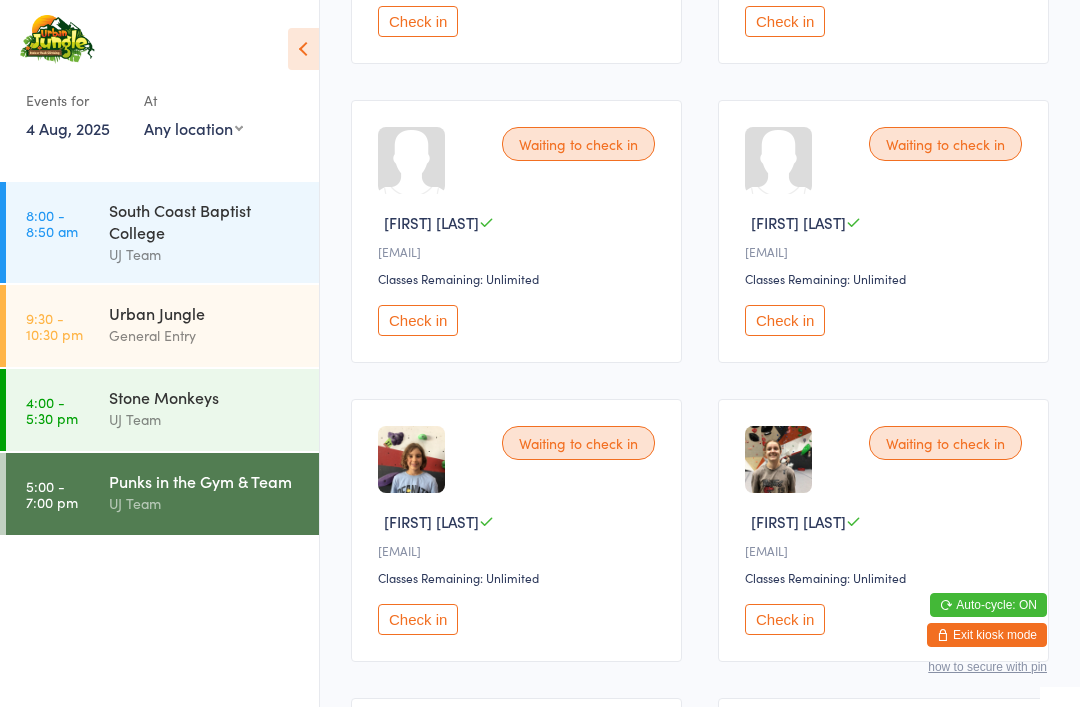 scroll, scrollTop: 2350, scrollLeft: 0, axis: vertical 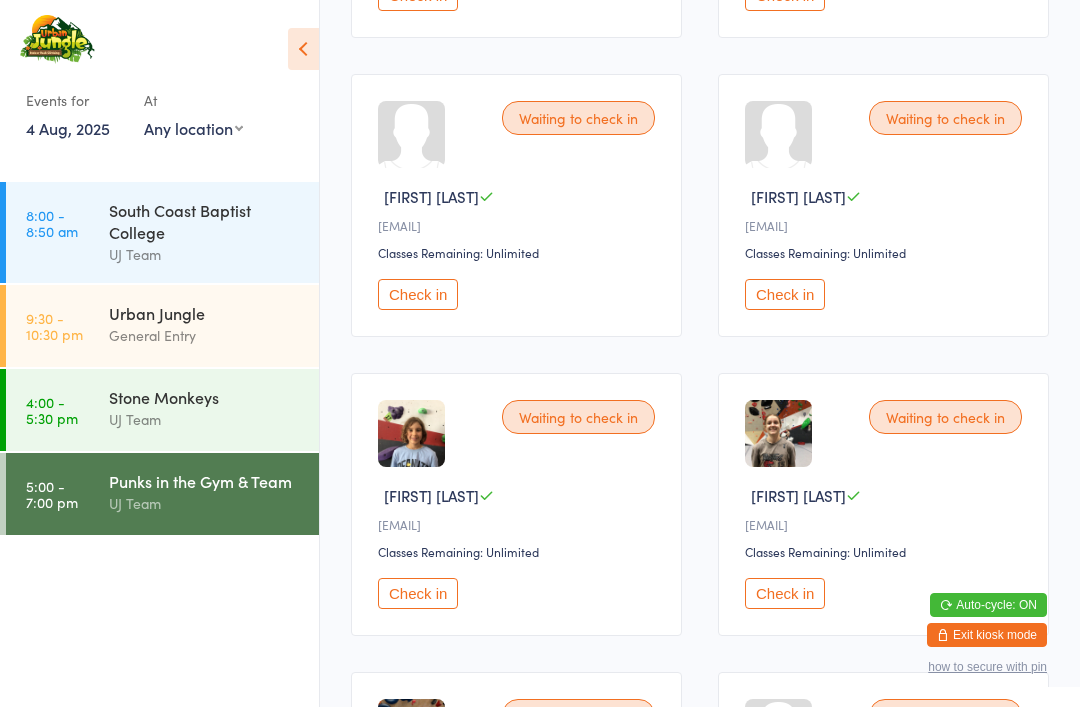 click on "Check in" at bounding box center (418, 593) 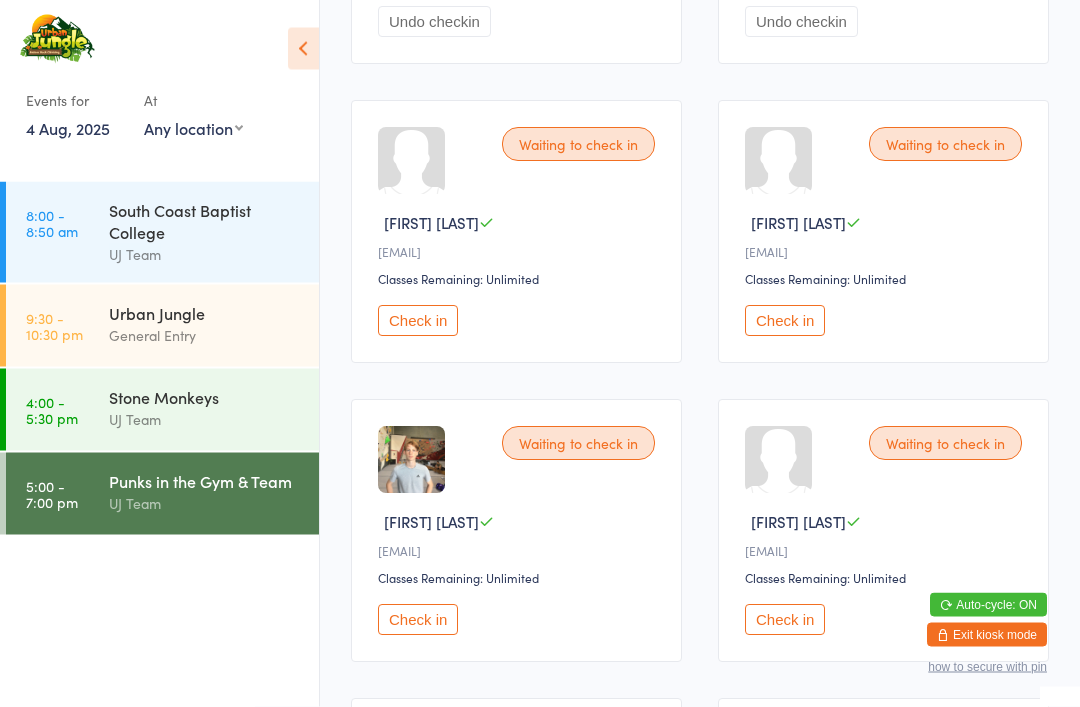 scroll, scrollTop: 2025, scrollLeft: 0, axis: vertical 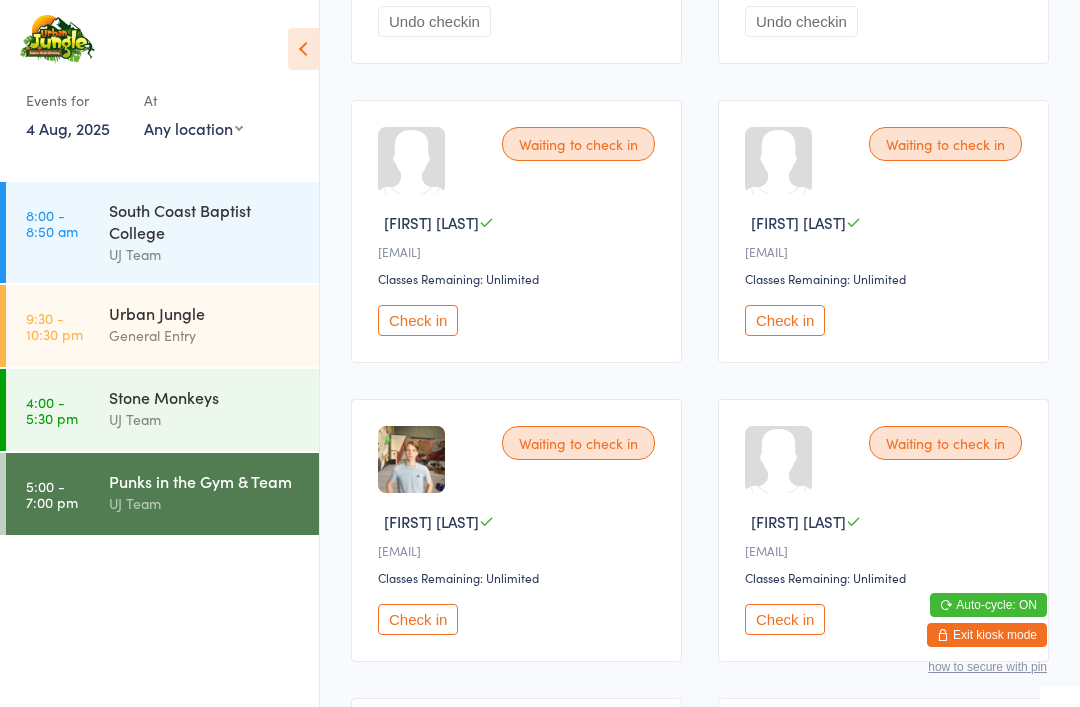 click on "Check in" at bounding box center [418, 619] 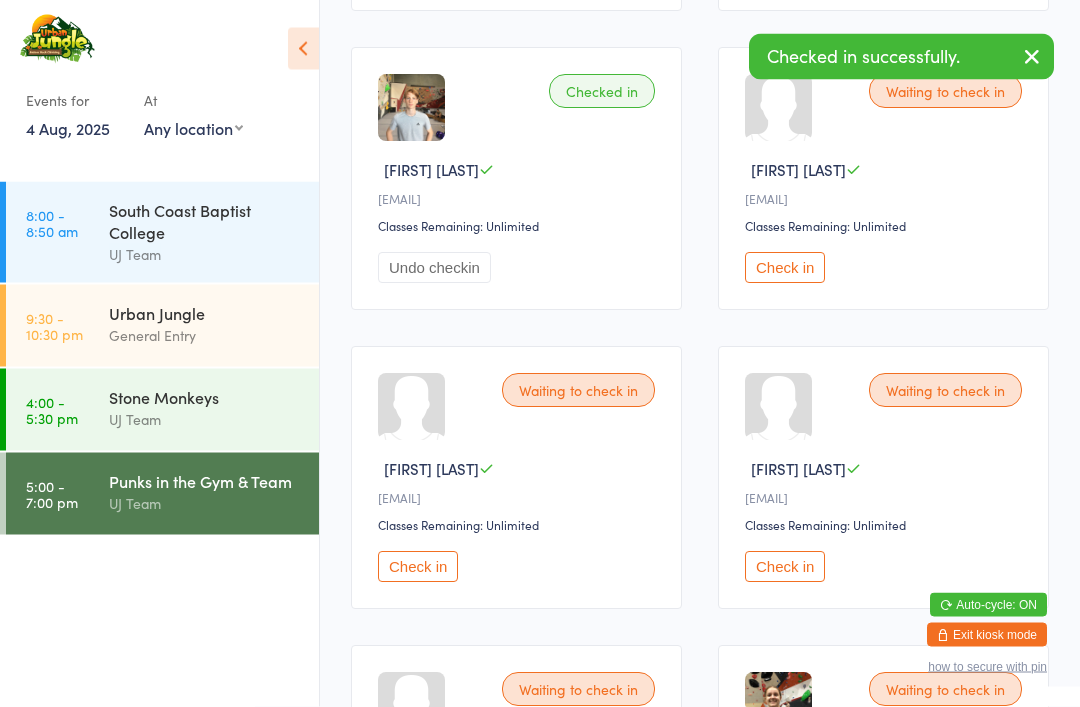 scroll, scrollTop: 2076, scrollLeft: 0, axis: vertical 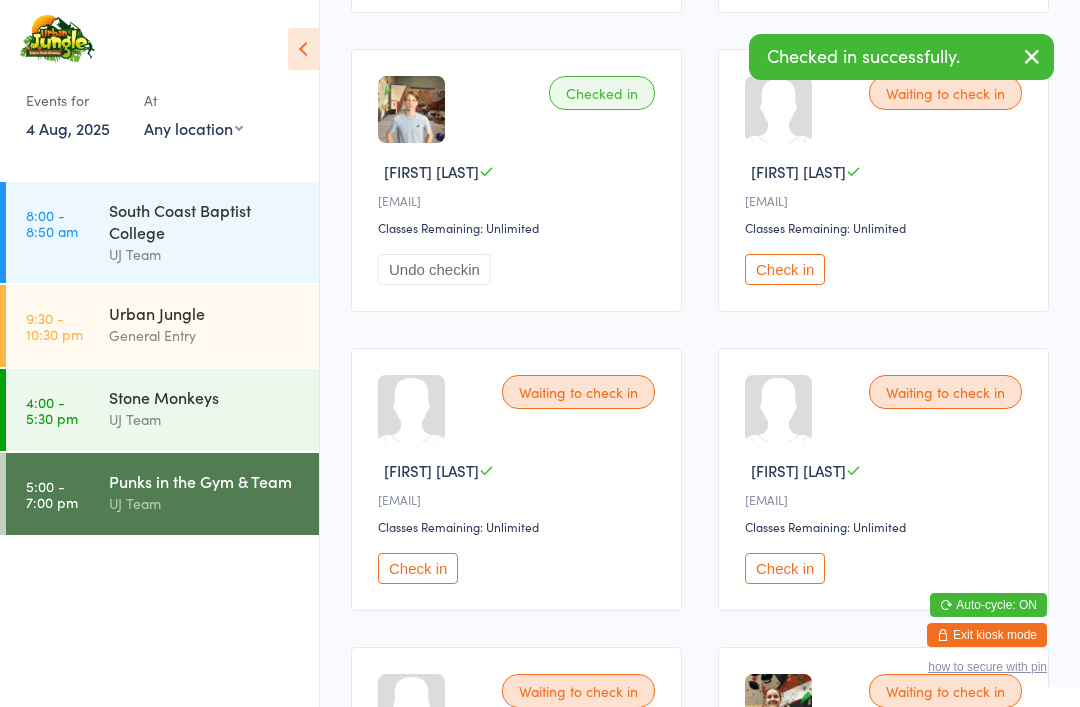 click on "Check in" at bounding box center (785, 568) 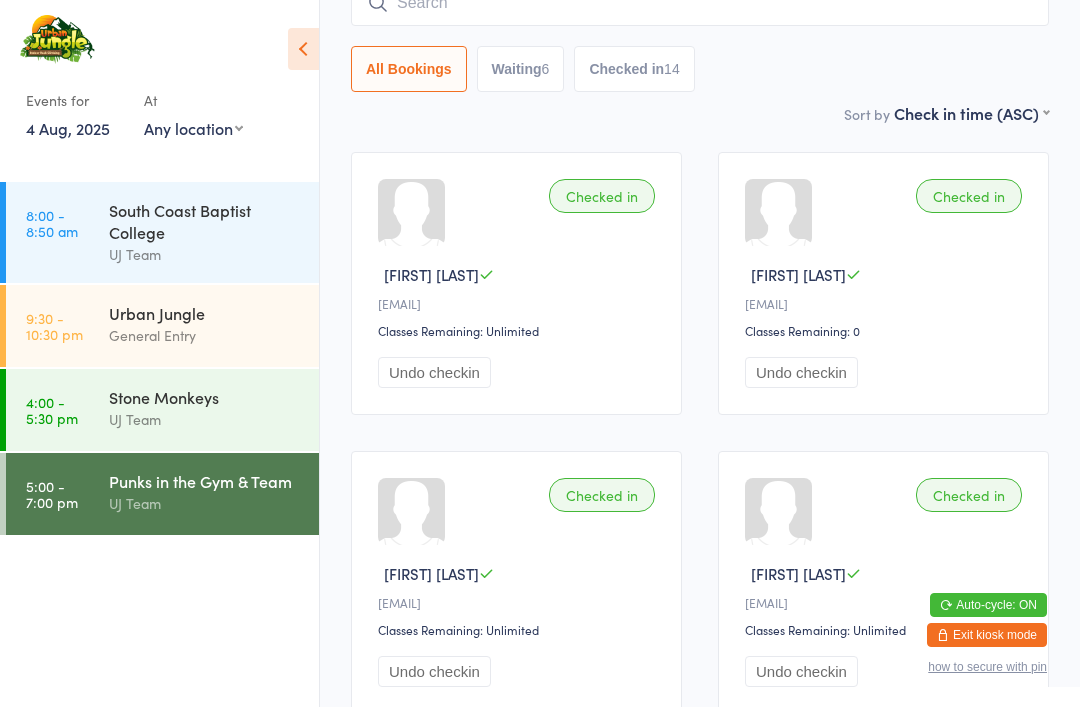 scroll, scrollTop: 0, scrollLeft: 0, axis: both 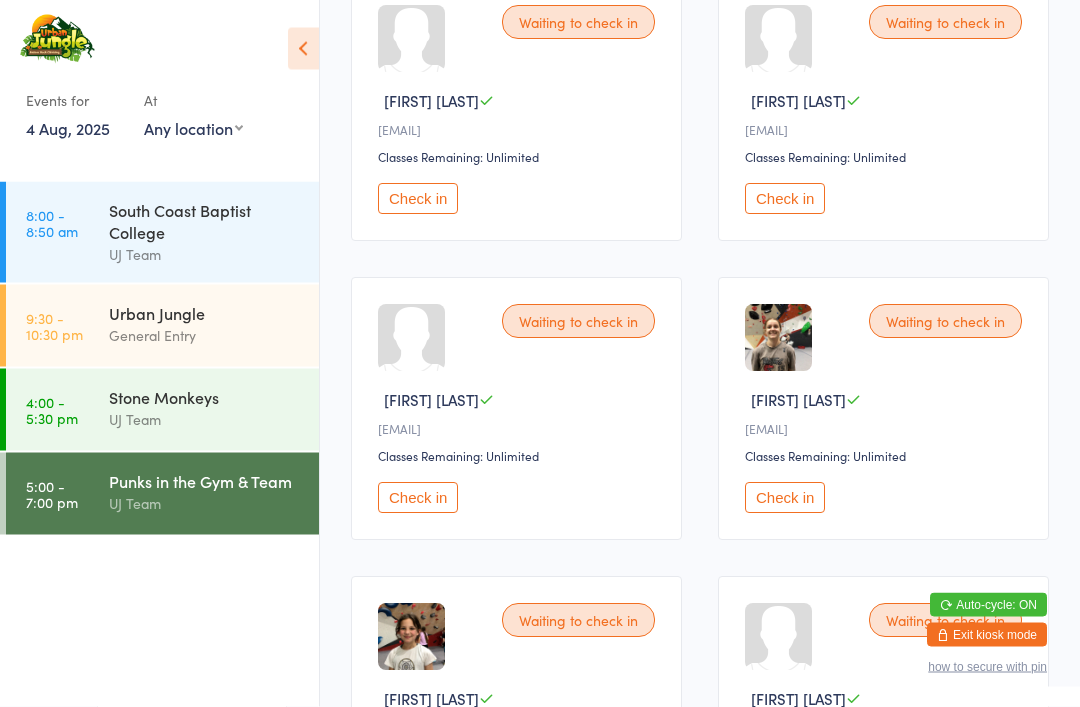 click on "Check in" at bounding box center (418, 498) 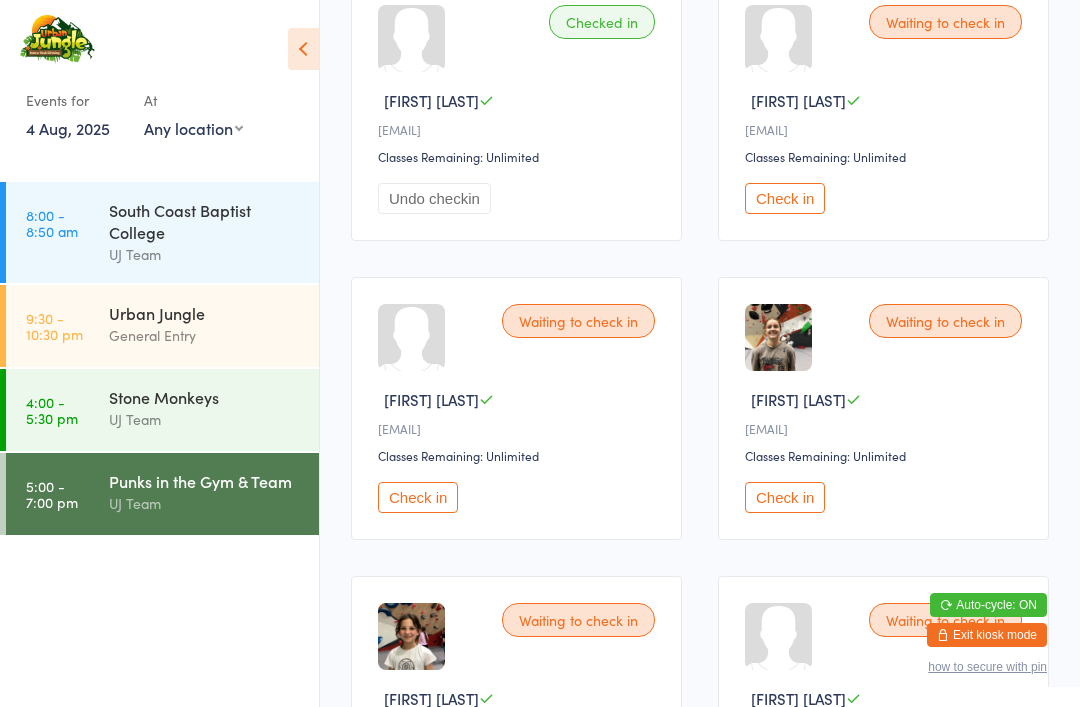 click on "Urban Jungle" at bounding box center [205, 313] 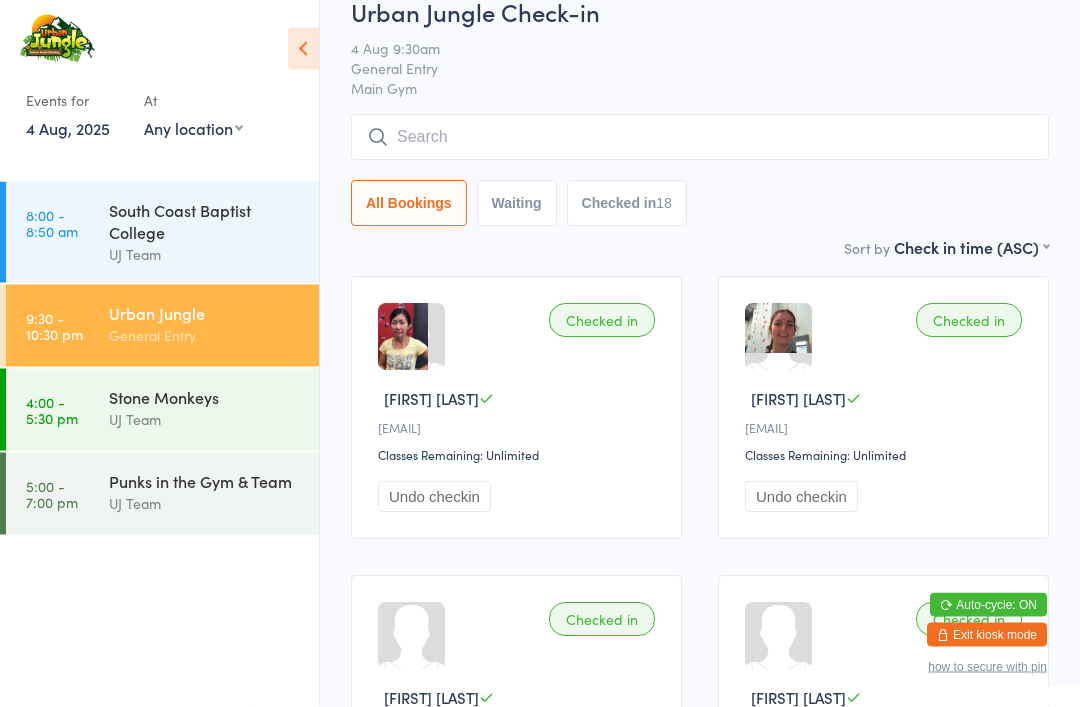 scroll, scrollTop: 55, scrollLeft: 0, axis: vertical 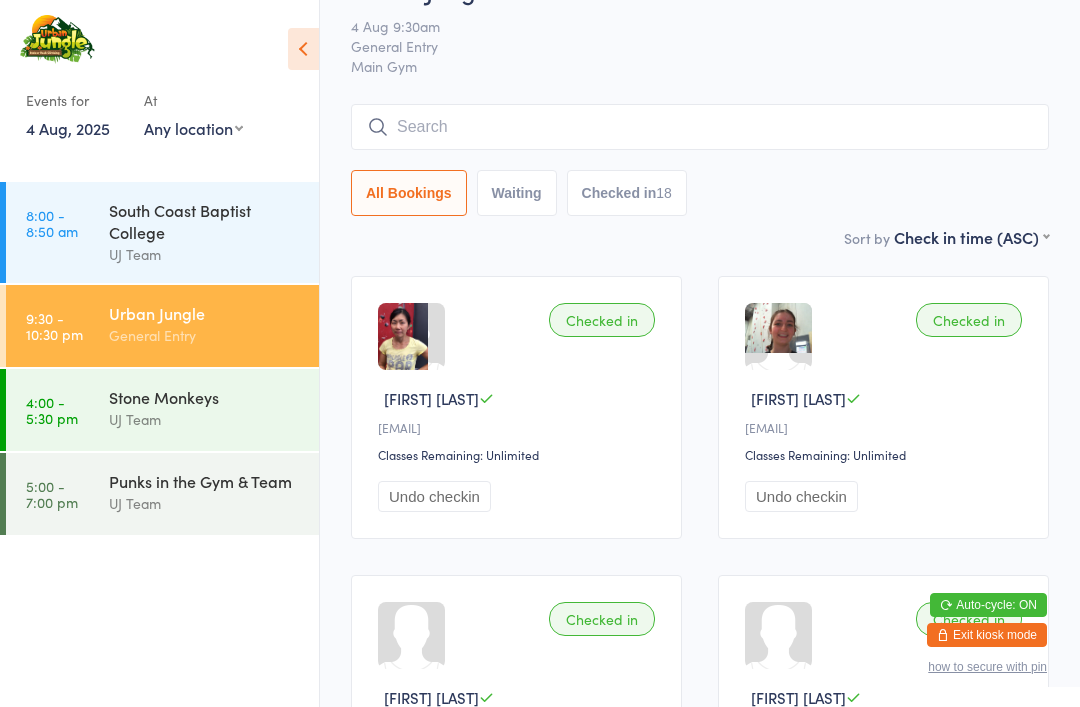 click at bounding box center [700, 127] 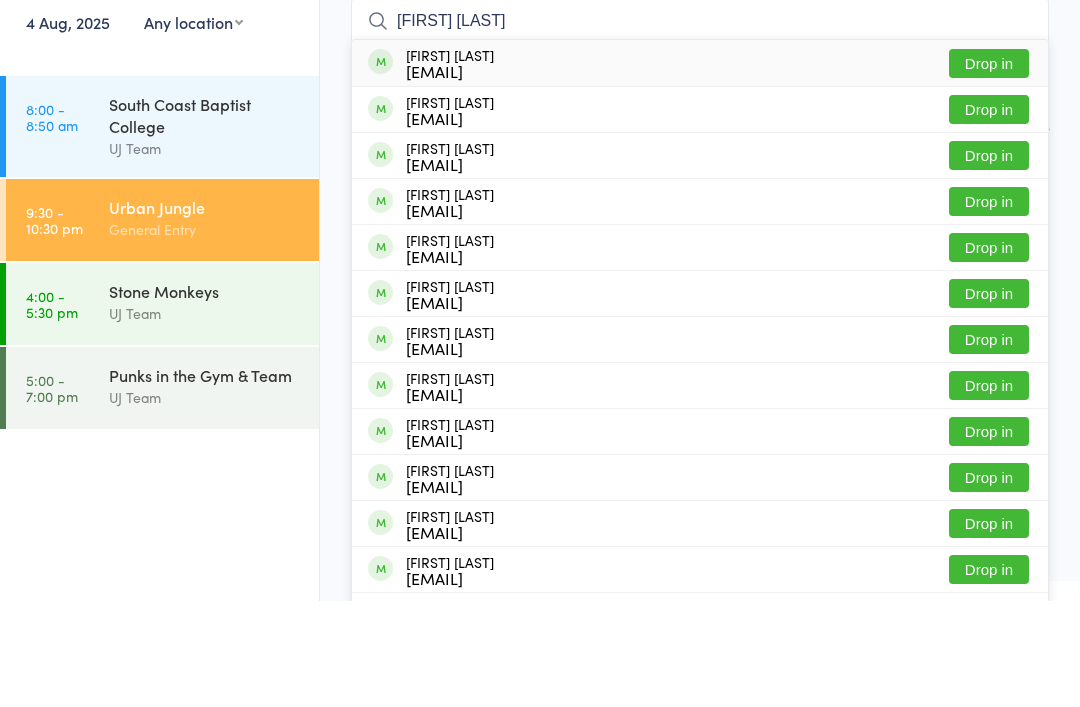 type on "[FIRST] [LAST]" 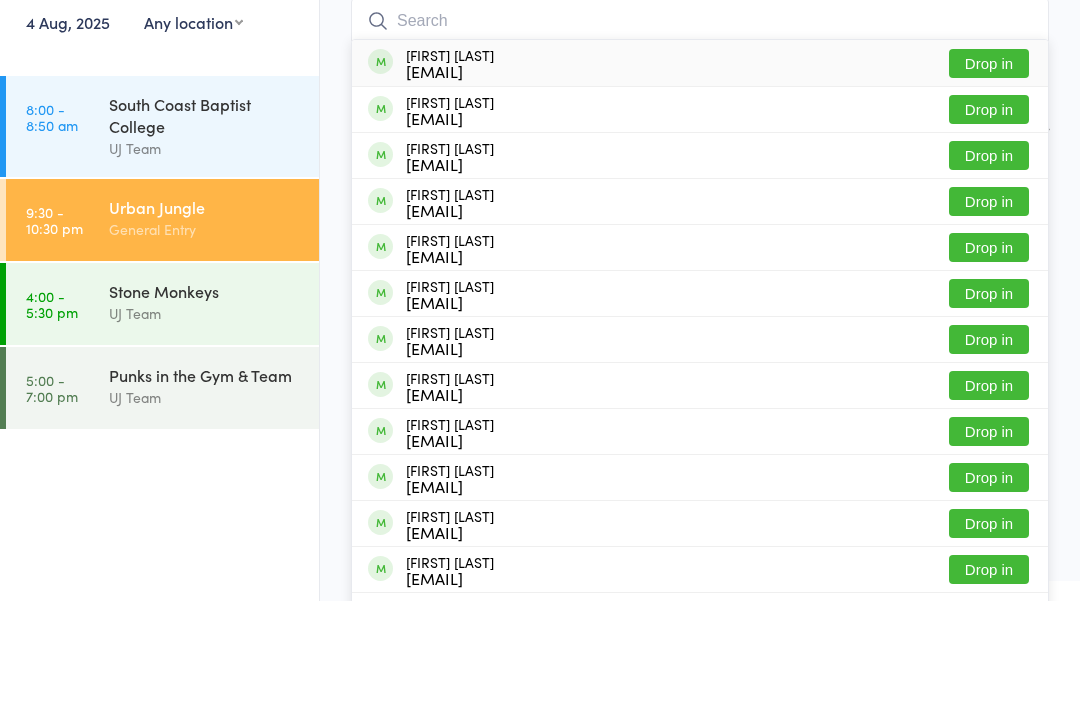scroll, scrollTop: 161, scrollLeft: 0, axis: vertical 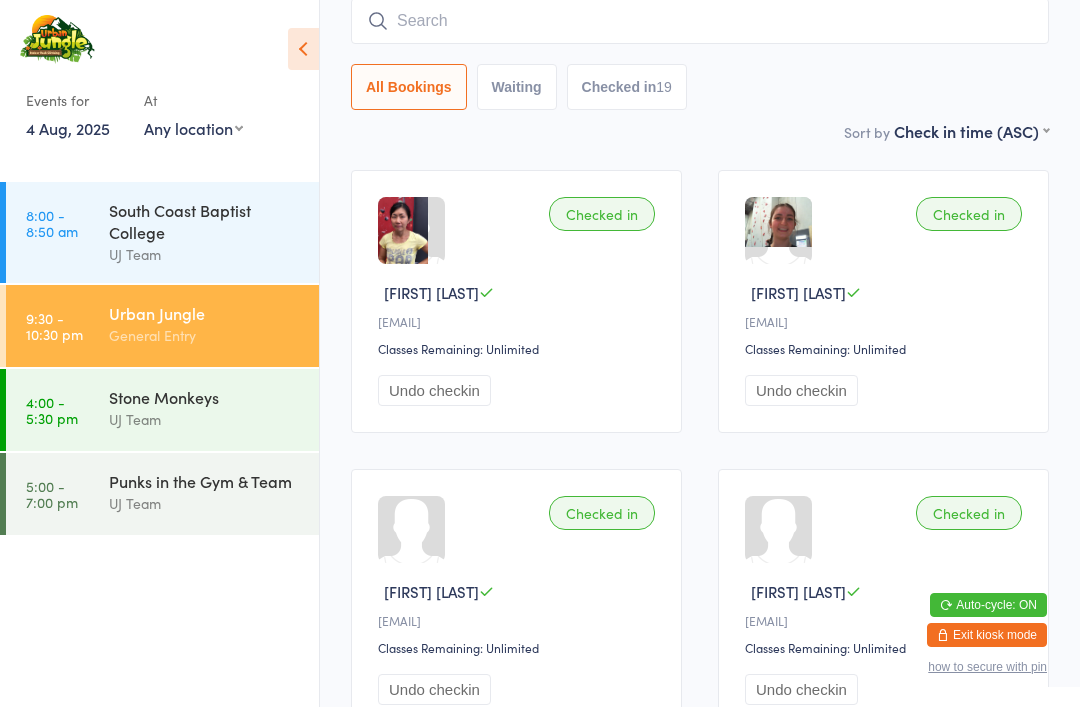 click at bounding box center [700, 21] 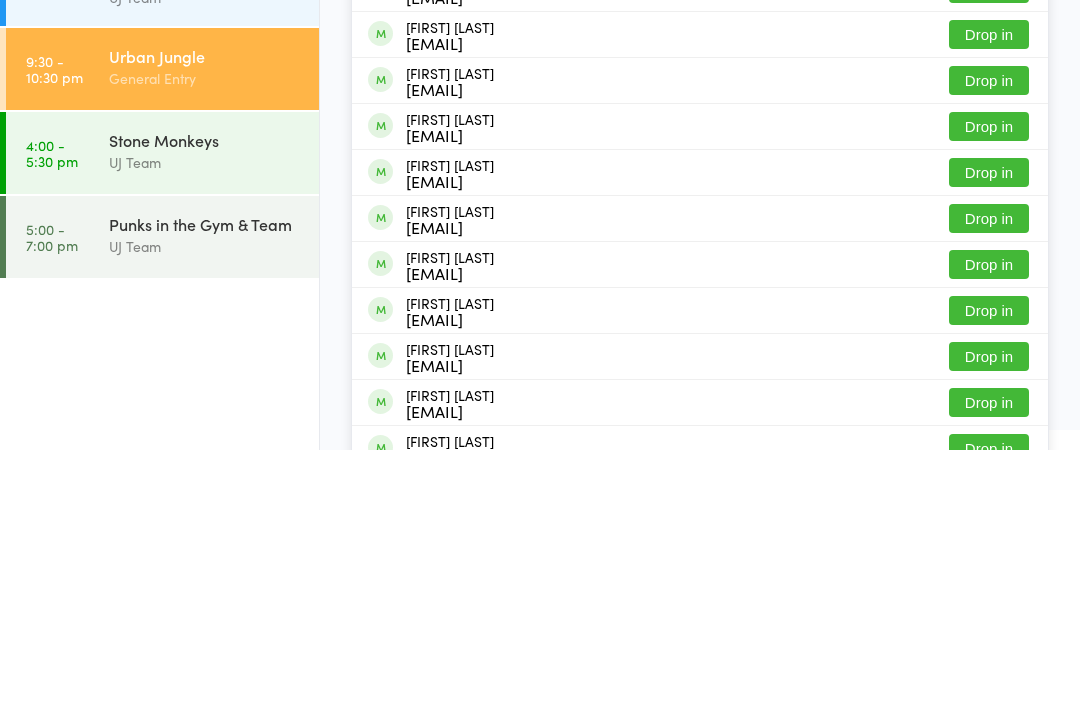scroll, scrollTop: 116, scrollLeft: 0, axis: vertical 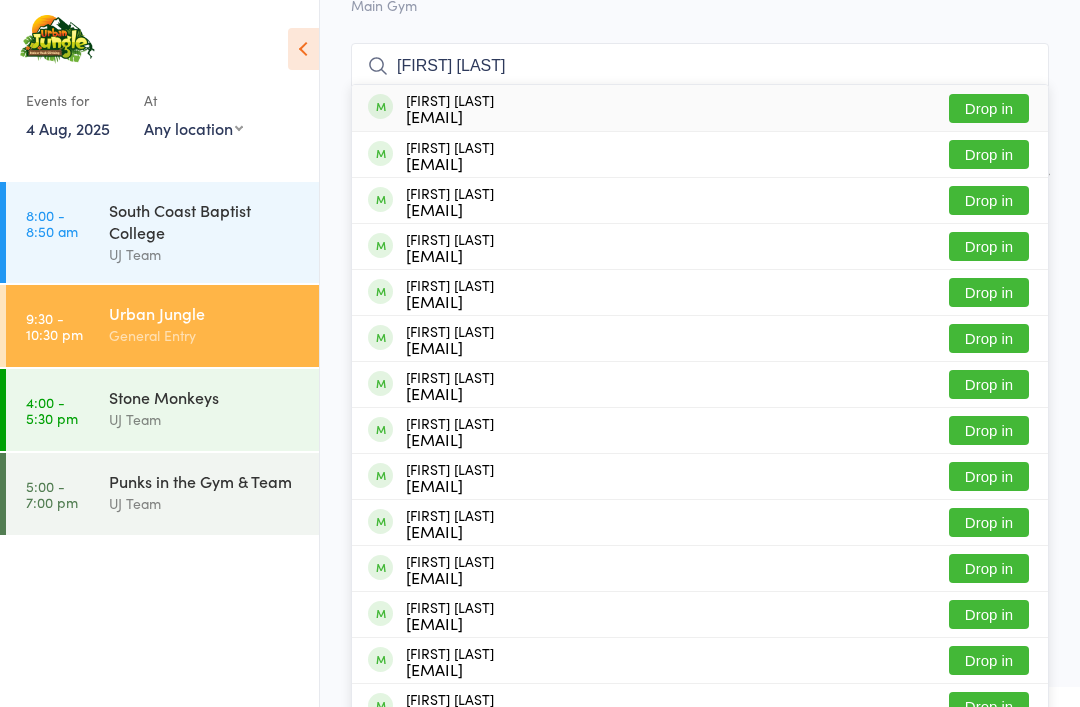 type on "Melissa goh" 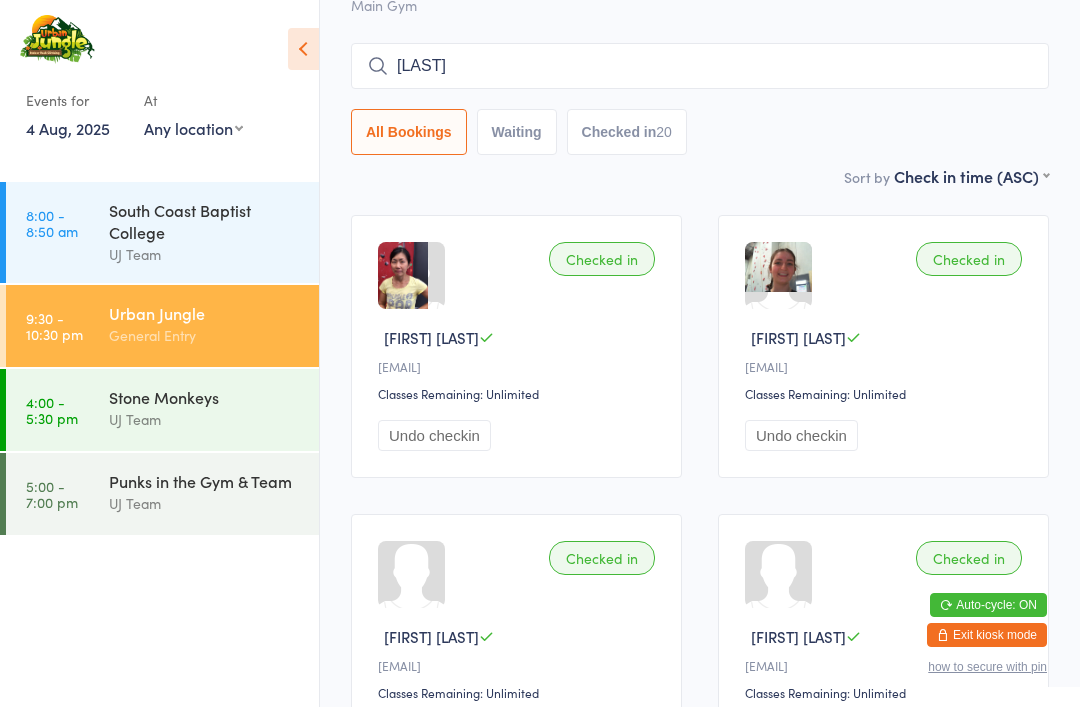 type on "payet" 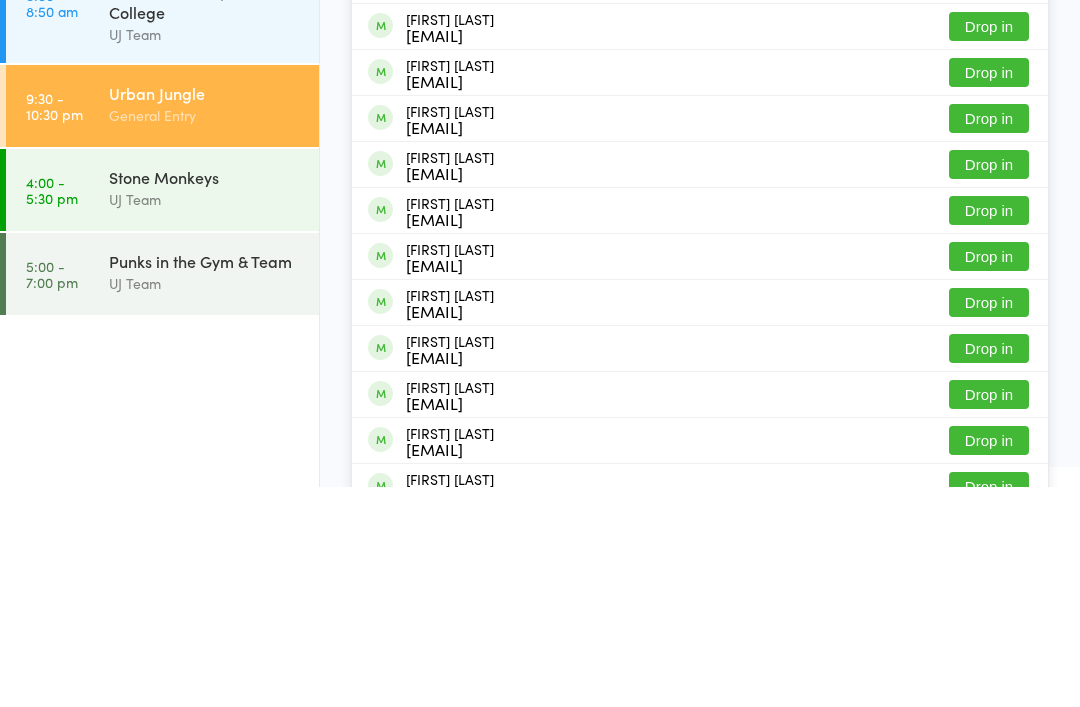 click on "Drop in" at bounding box center (989, 338) 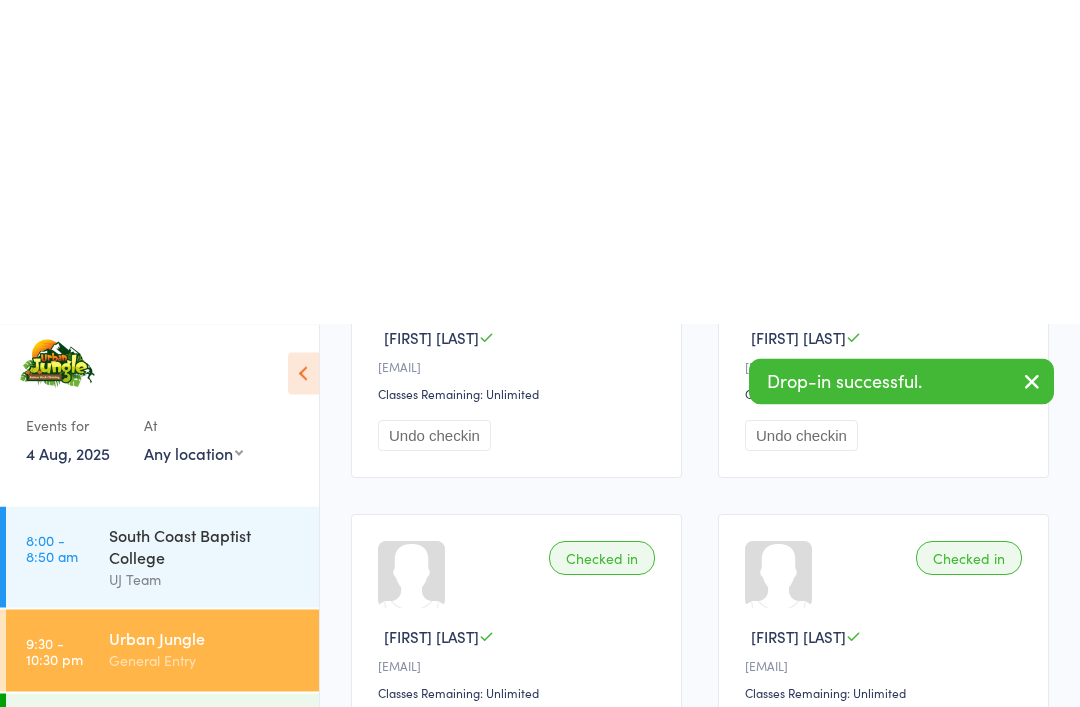 scroll, scrollTop: 0, scrollLeft: 0, axis: both 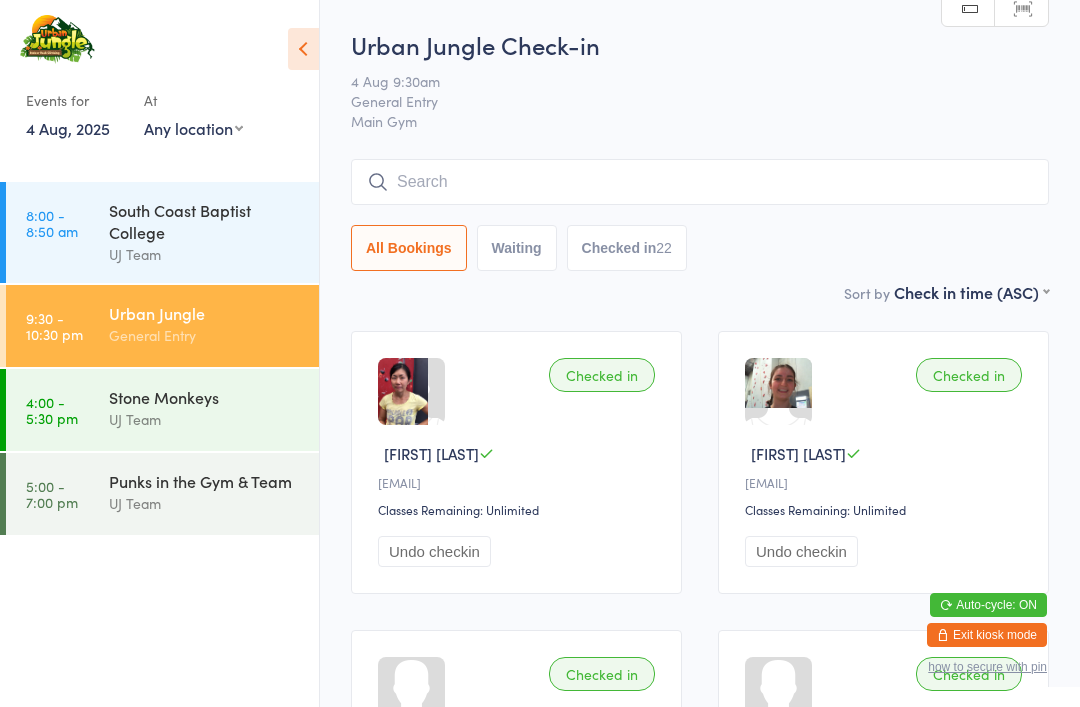 click at bounding box center [700, 182] 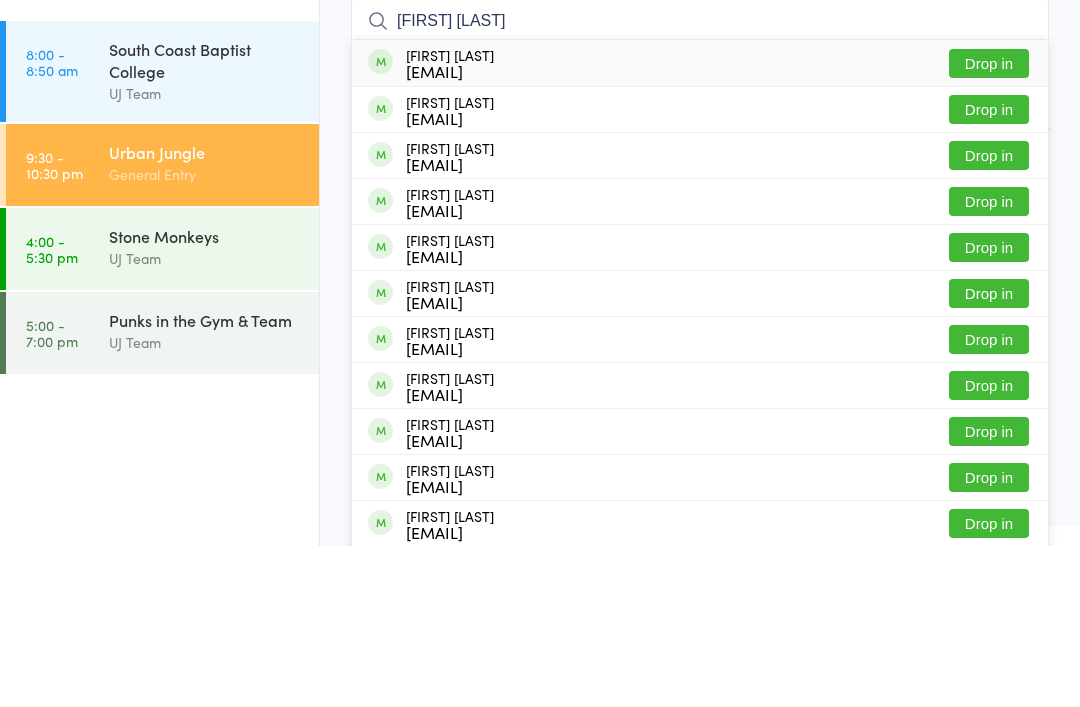 type on "Sophia Lange" 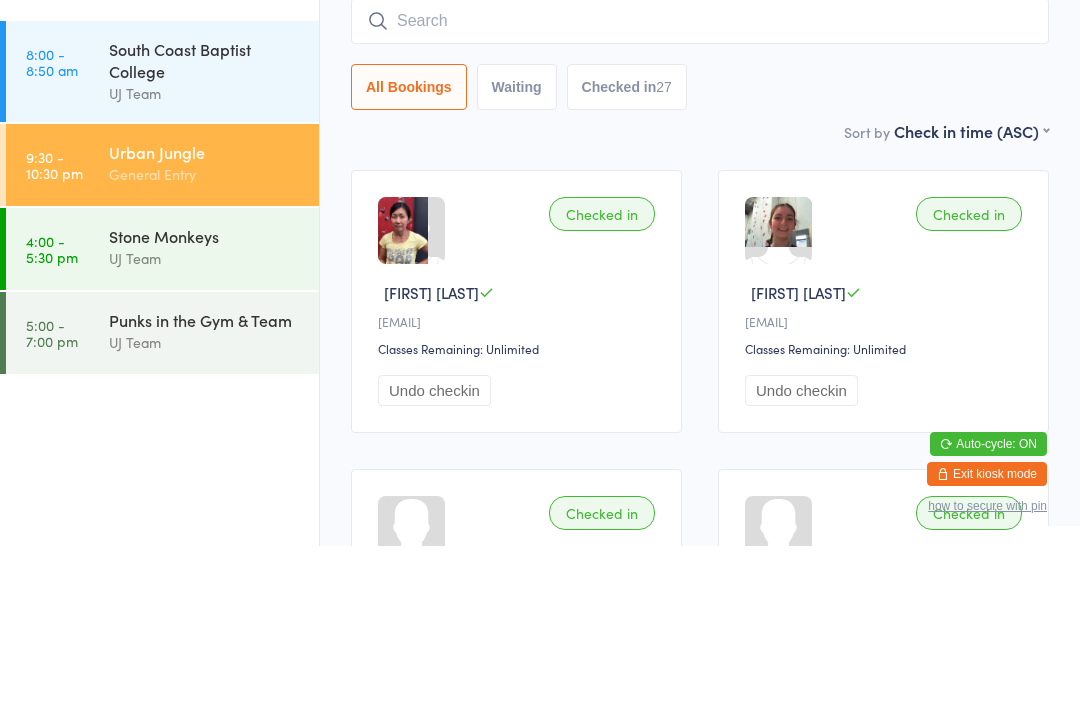 click on "All Bookings Waiting  Checked in  27" at bounding box center [700, 248] 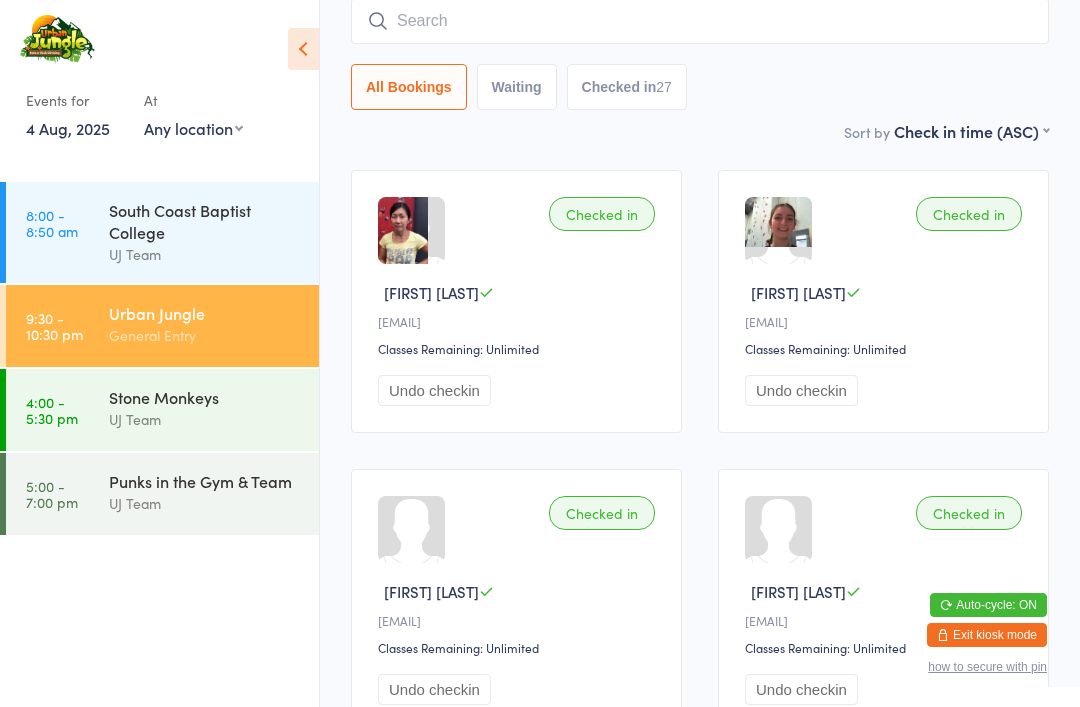 click on "5:00 - 7:00 pm" at bounding box center [52, 494] 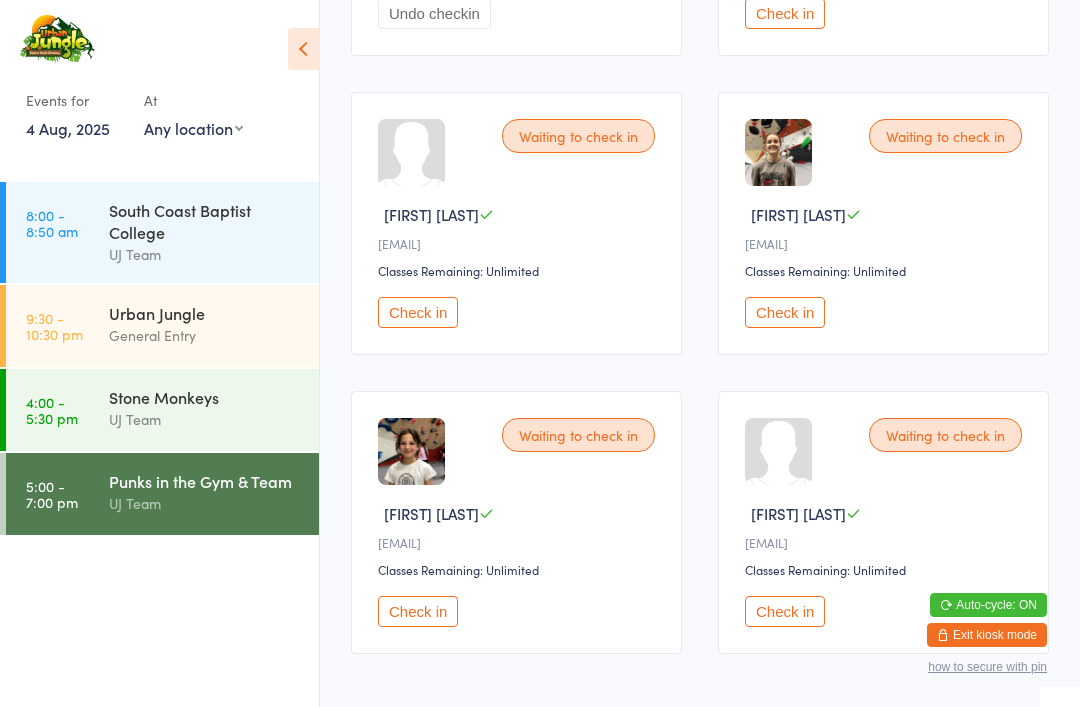 scroll, scrollTop: 2635, scrollLeft: 0, axis: vertical 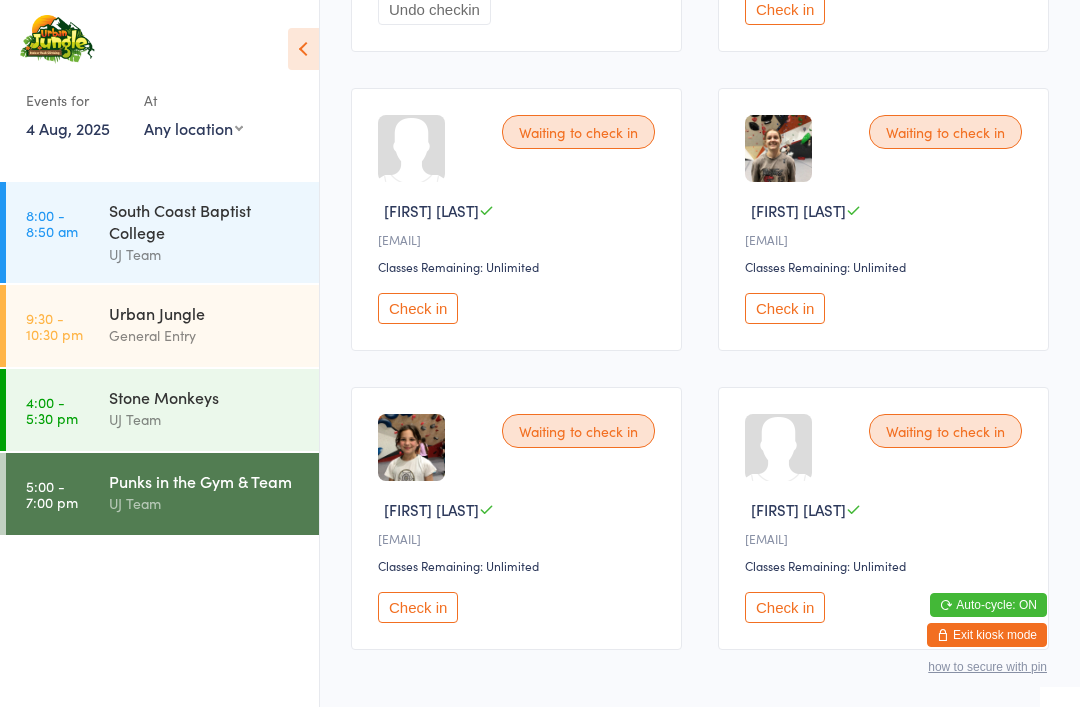 click on "Check in" at bounding box center [418, 607] 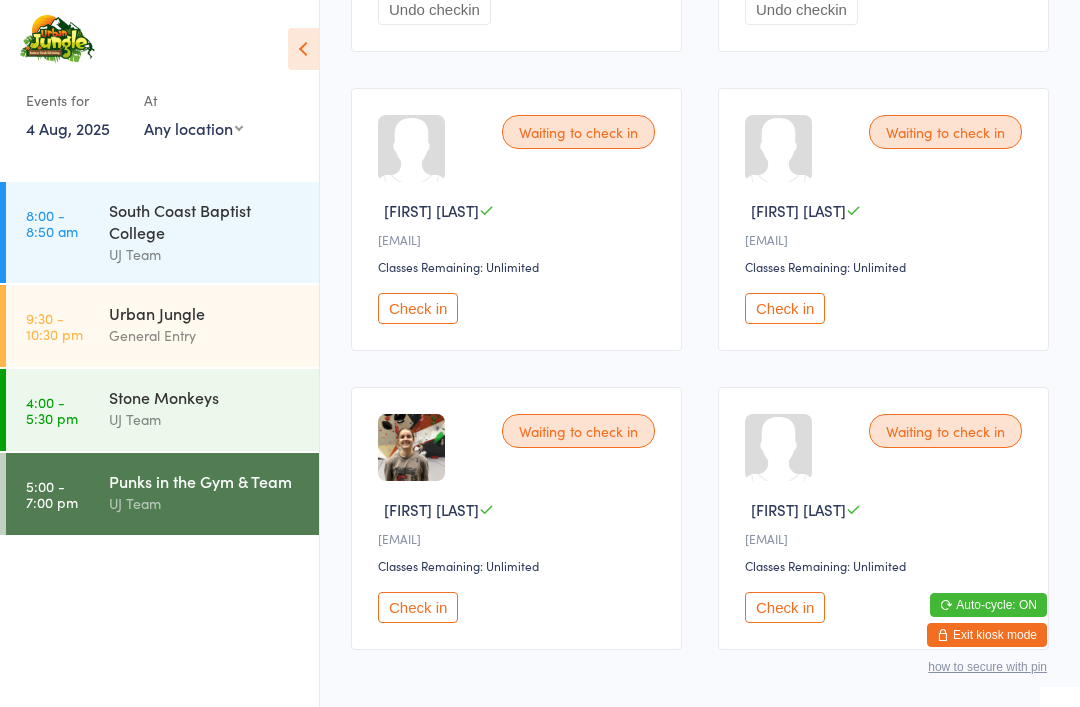 click on "9:30 - 10:30 pm Urban Jungle General Entry" at bounding box center (162, 326) 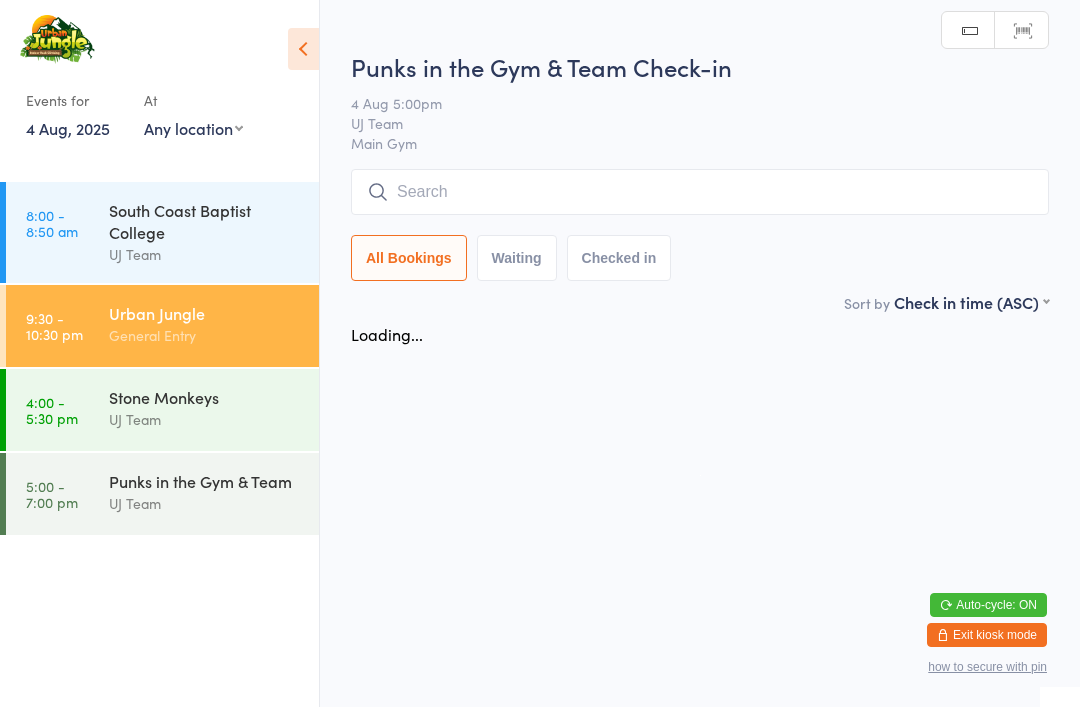 scroll, scrollTop: 0, scrollLeft: 0, axis: both 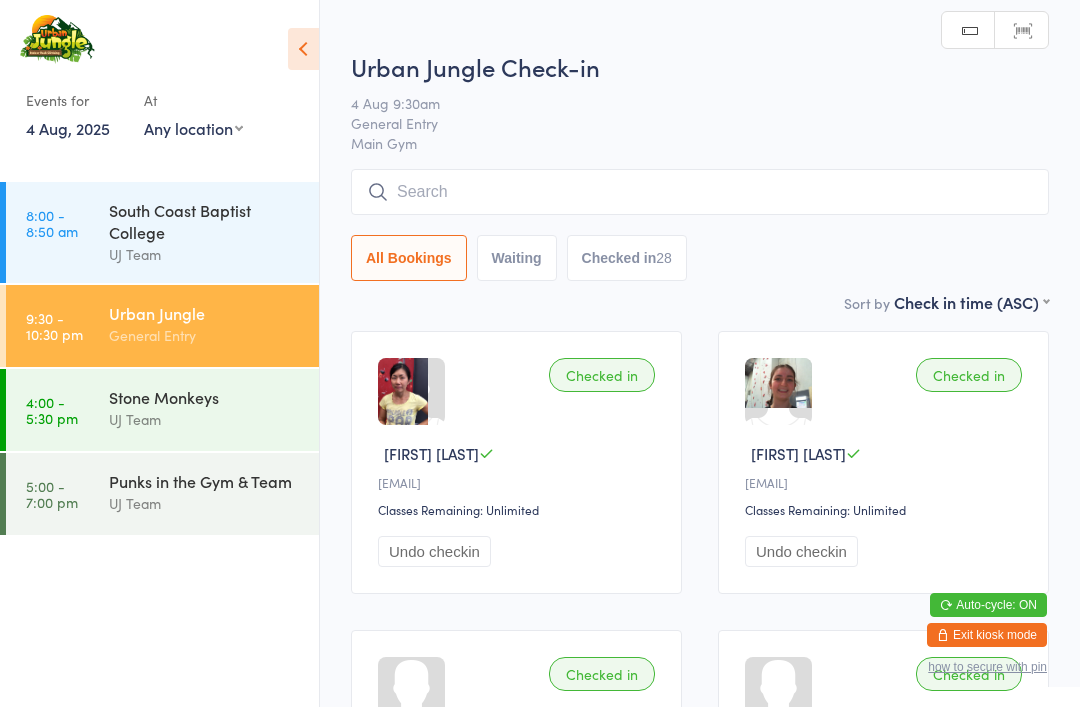 click at bounding box center [700, 192] 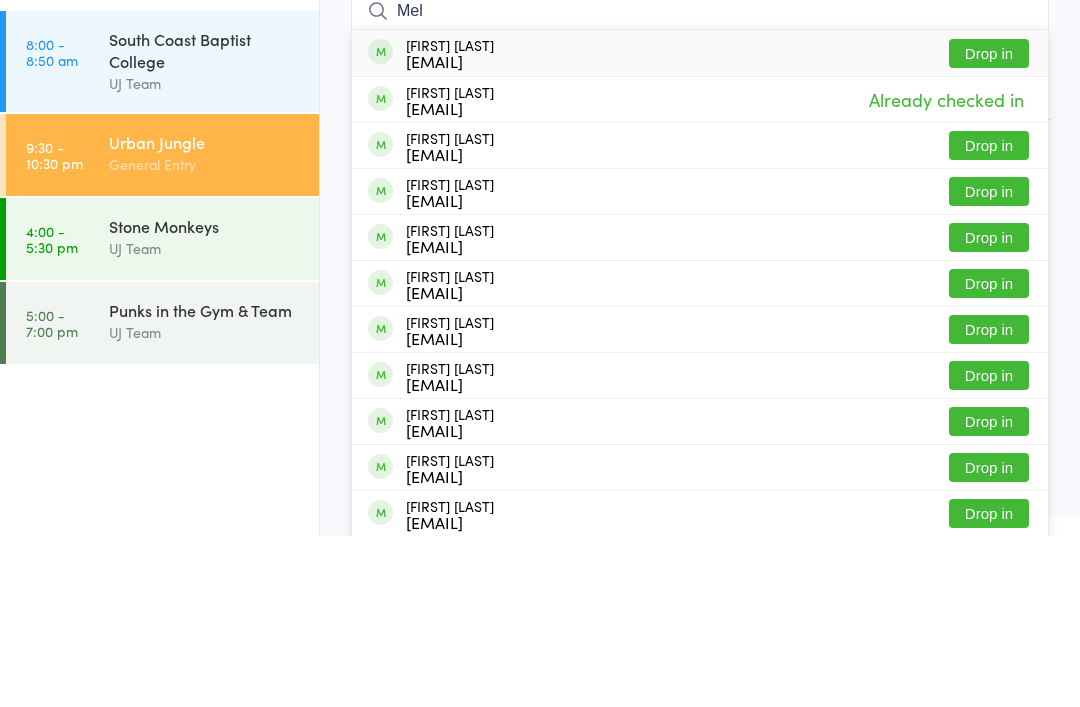 type on "Mel" 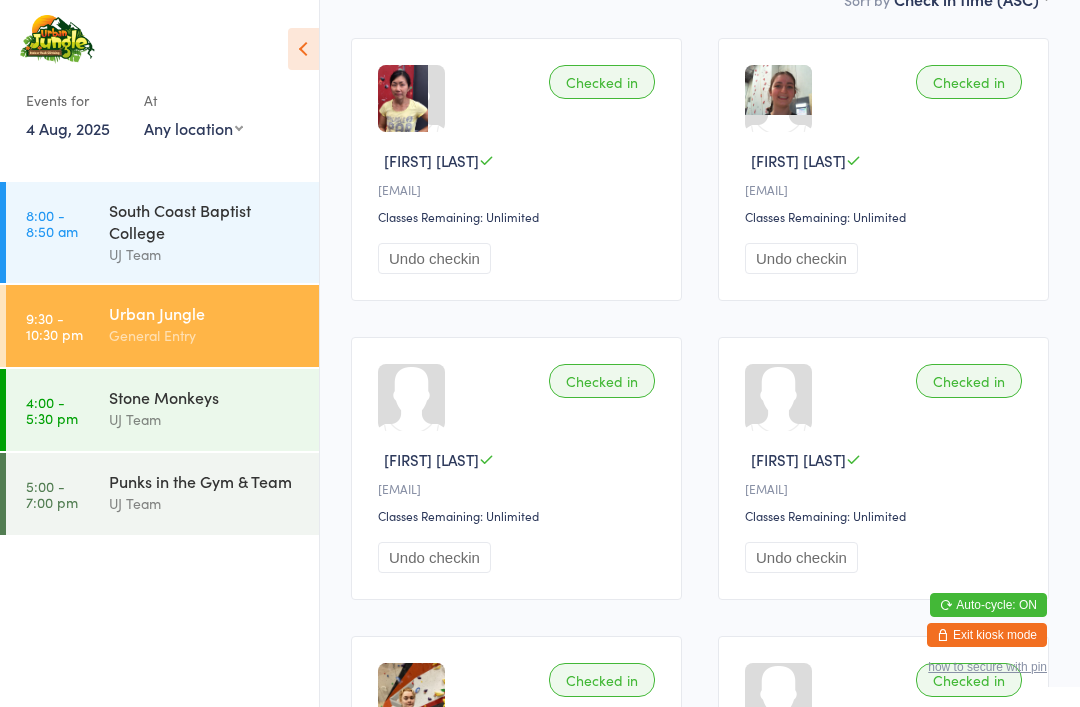 scroll, scrollTop: 0, scrollLeft: 0, axis: both 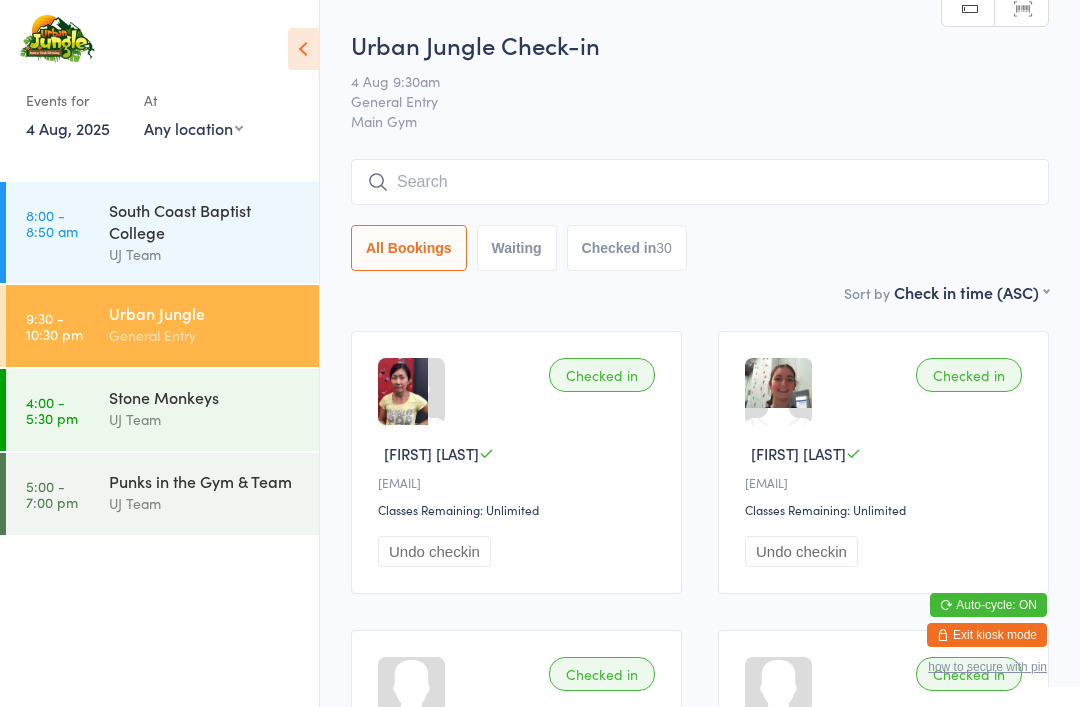 click at bounding box center [700, 182] 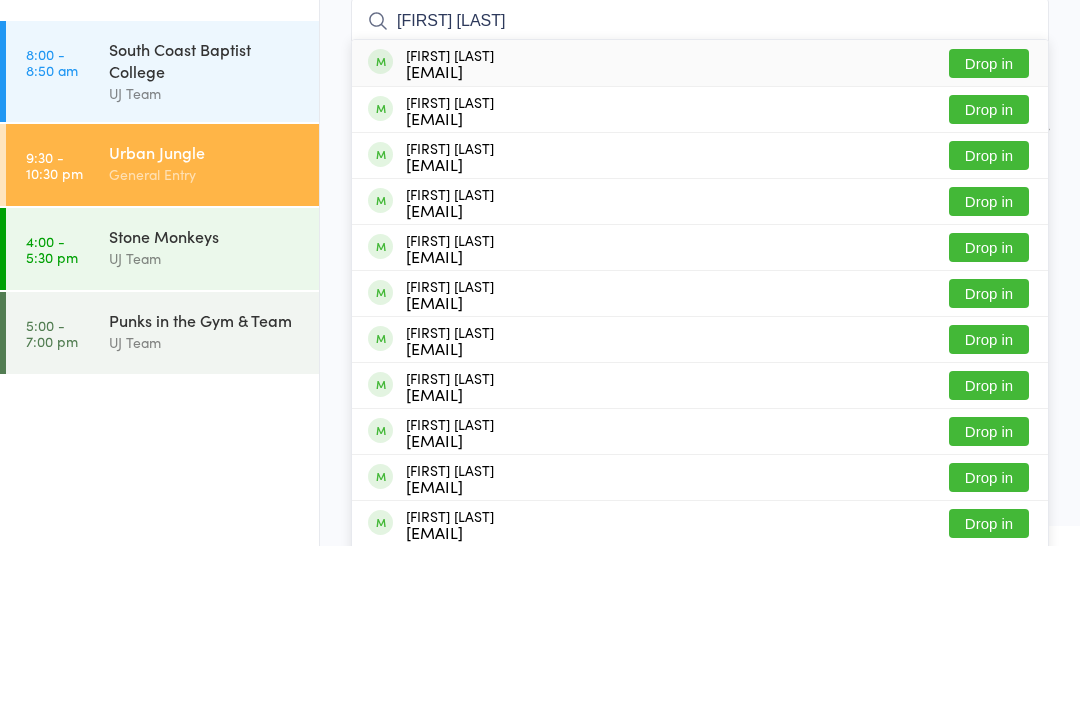 type on "Andy phillps" 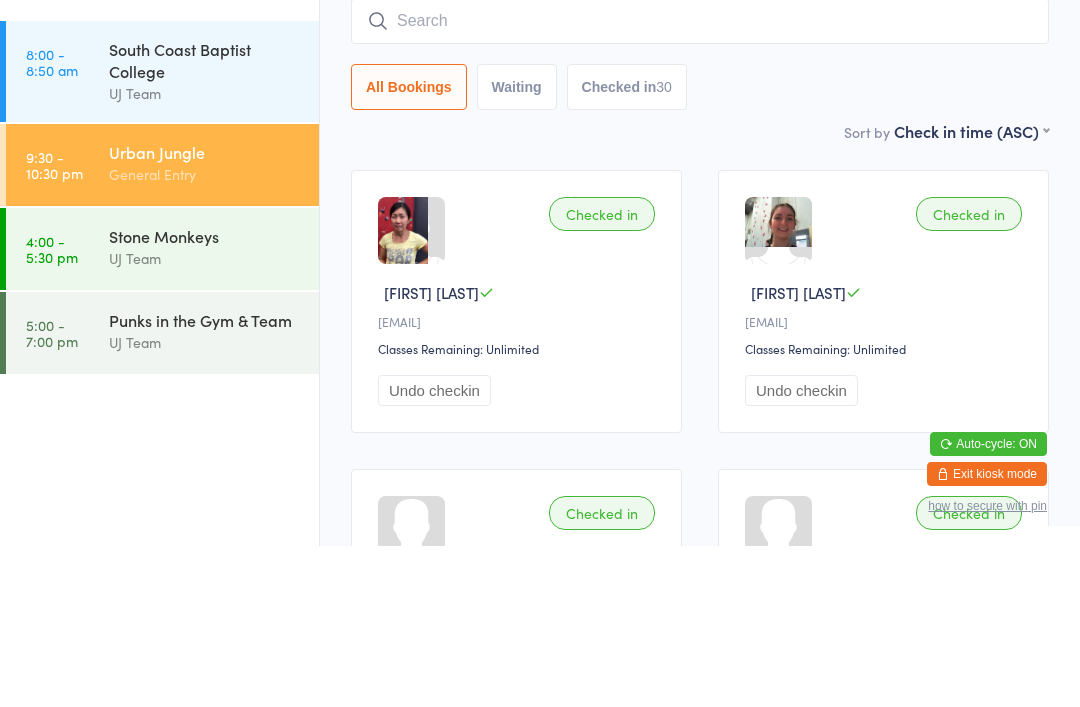 scroll, scrollTop: 161, scrollLeft: 0, axis: vertical 